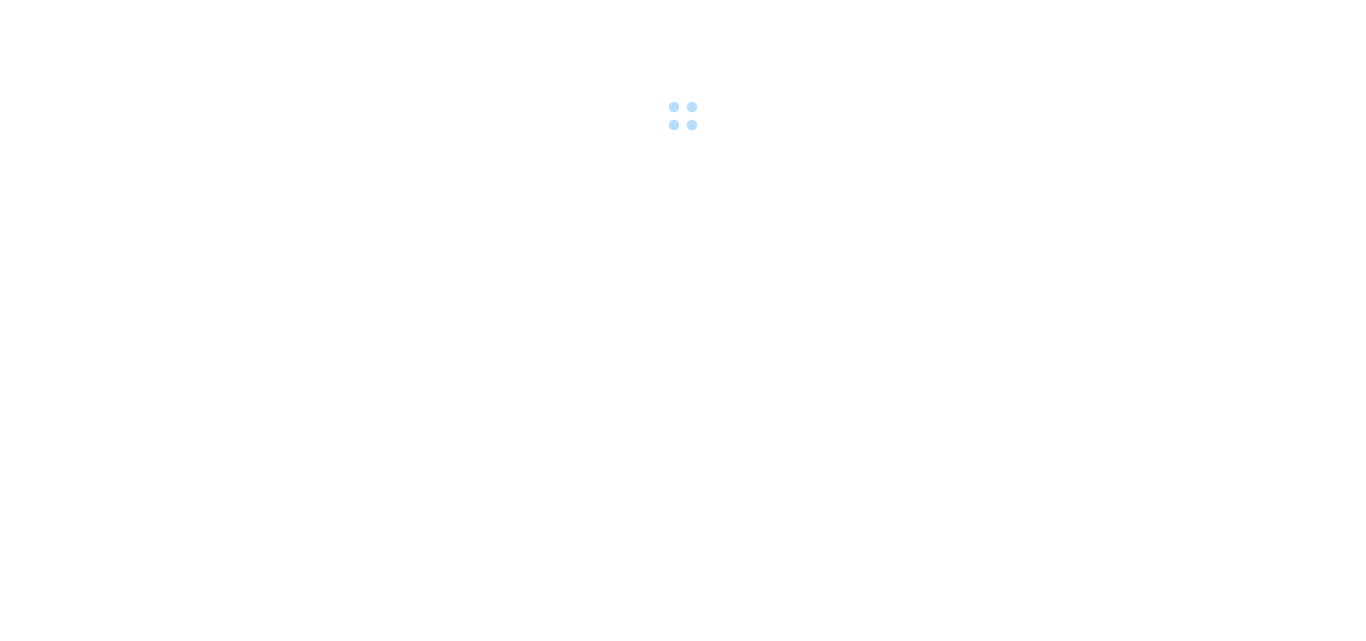 scroll, scrollTop: 0, scrollLeft: 0, axis: both 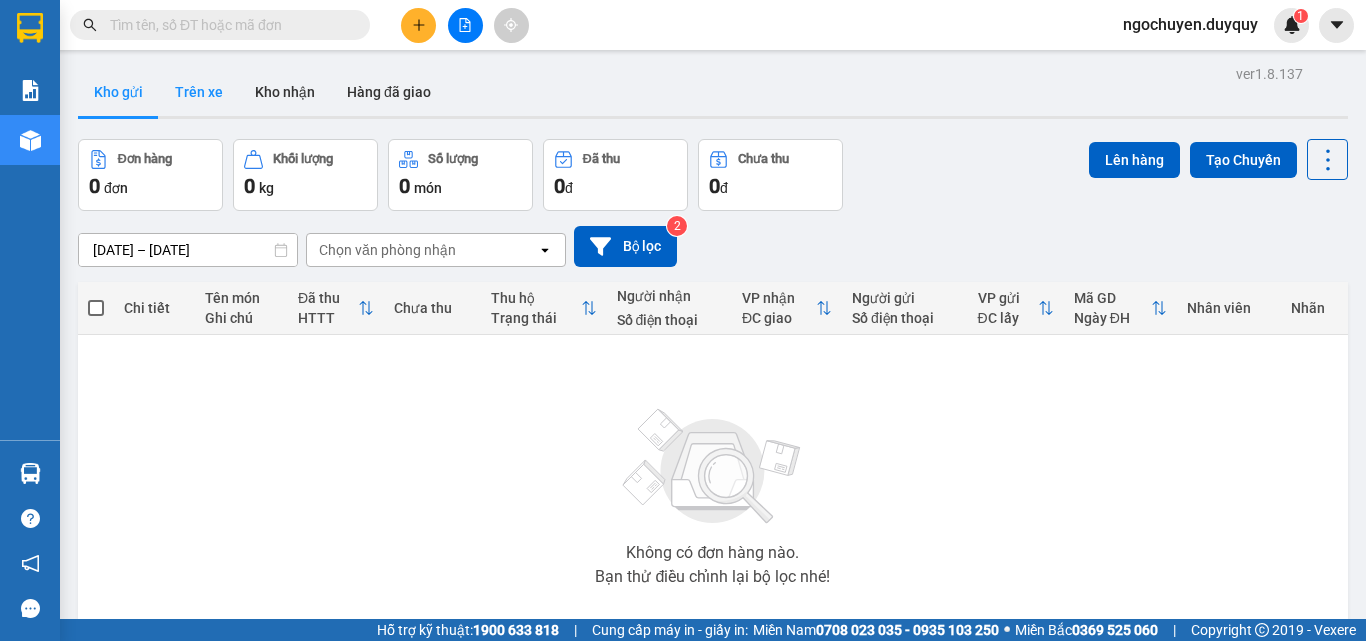 click on "Trên xe" at bounding box center [199, 92] 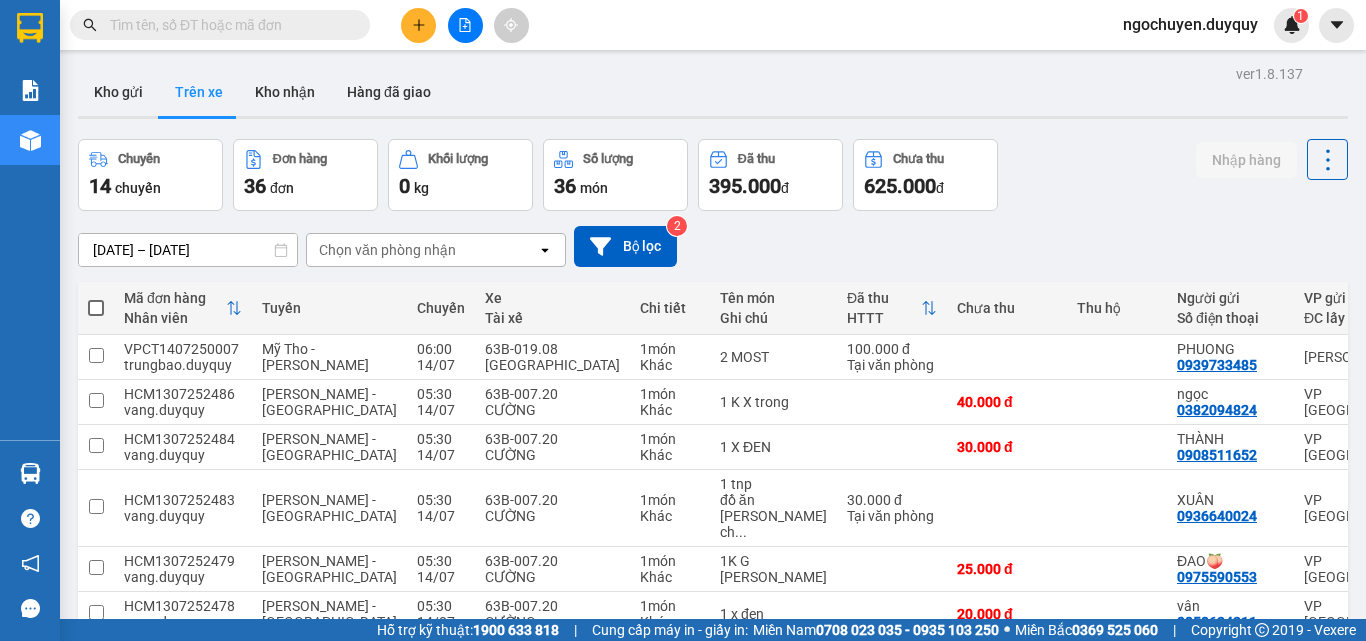 click on "Chọn văn phòng nhận" at bounding box center [387, 250] 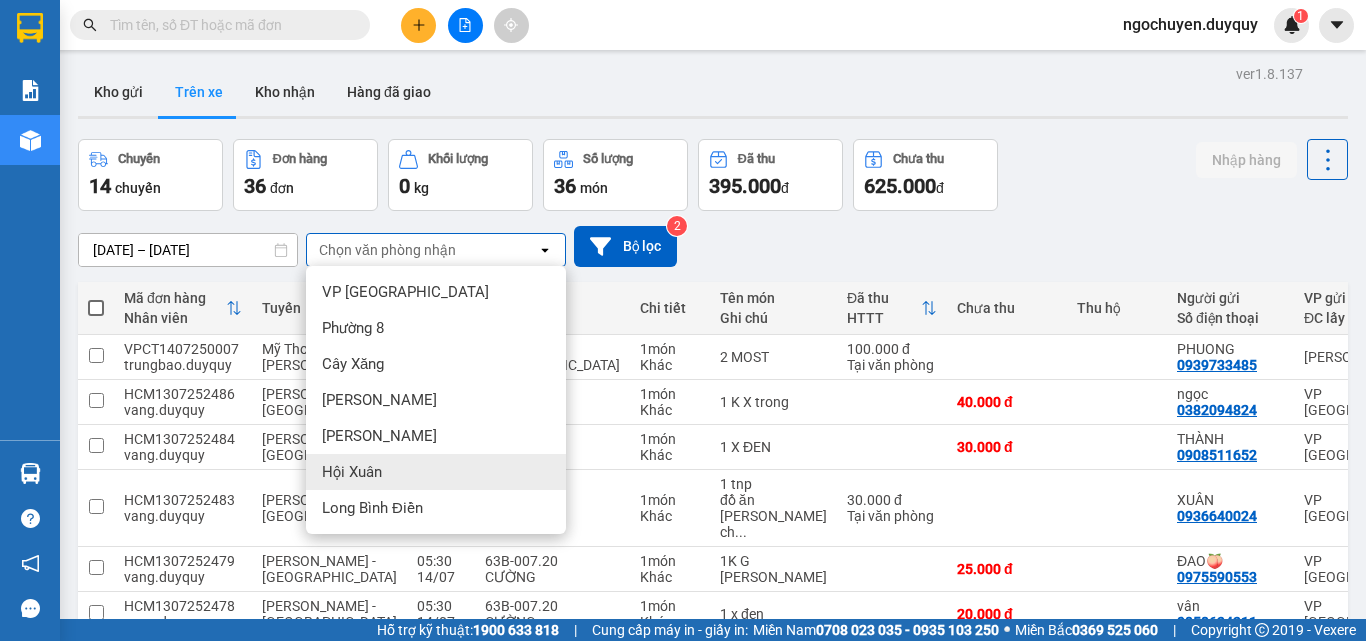 click on "Hội Xuân" at bounding box center [436, 472] 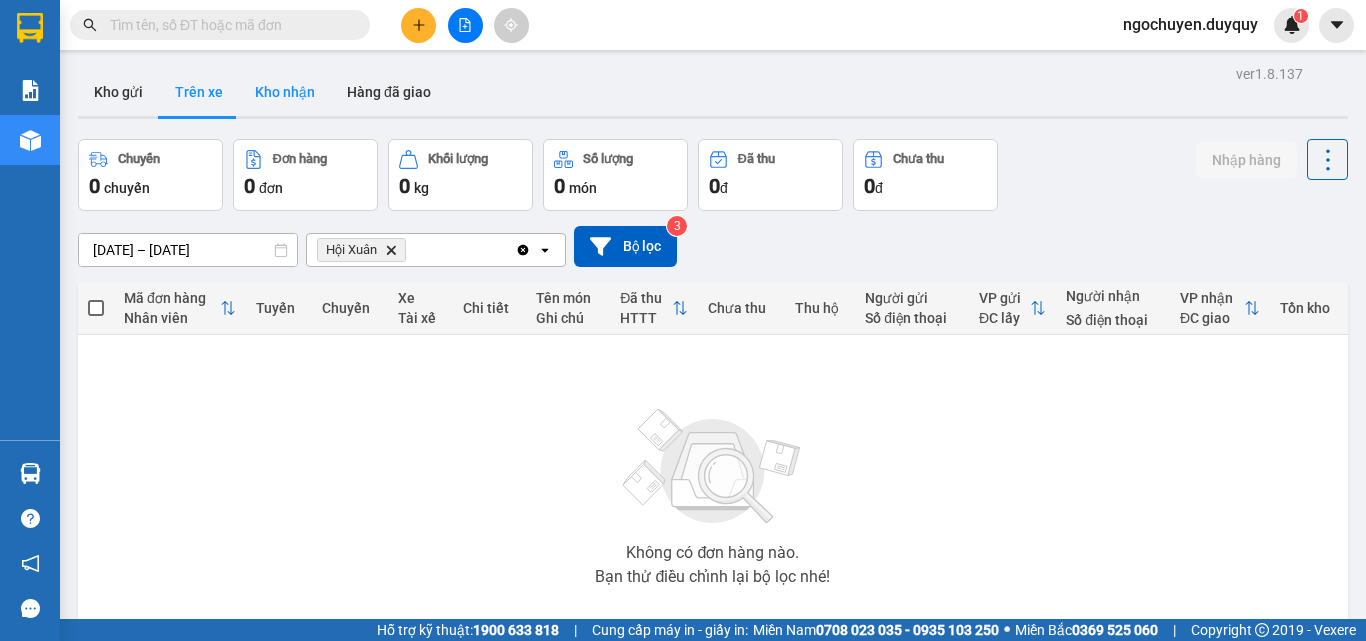 click on "Kho nhận" at bounding box center (285, 92) 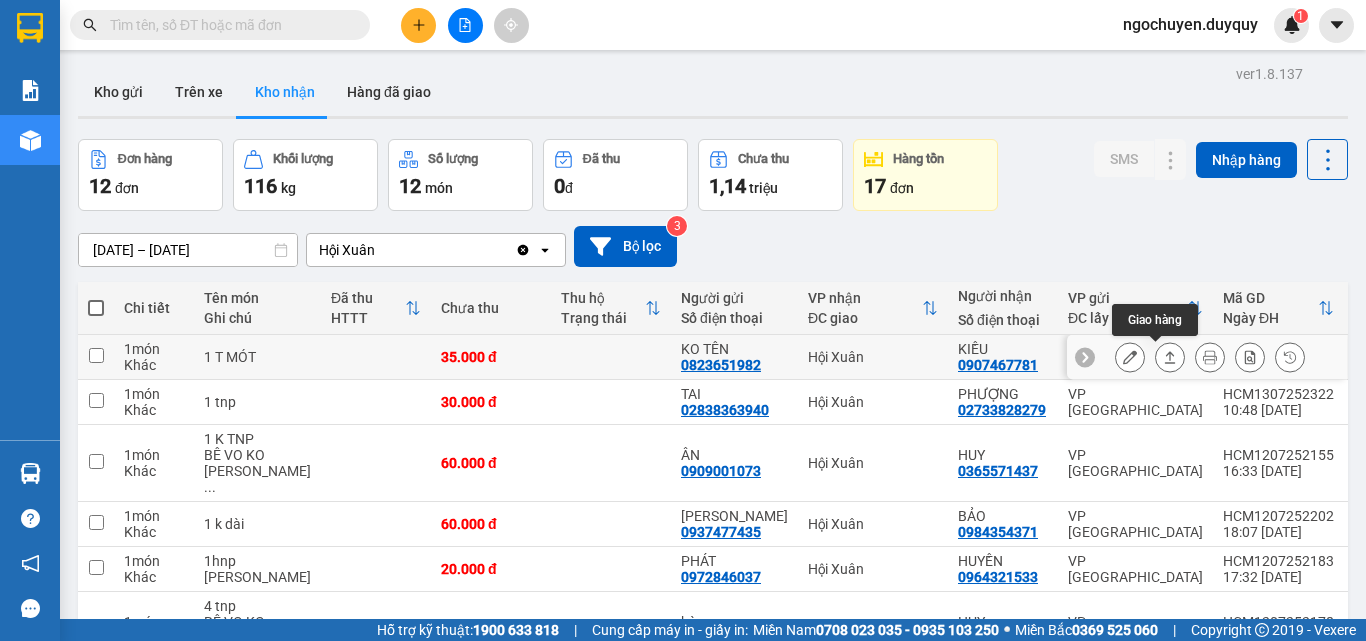 click 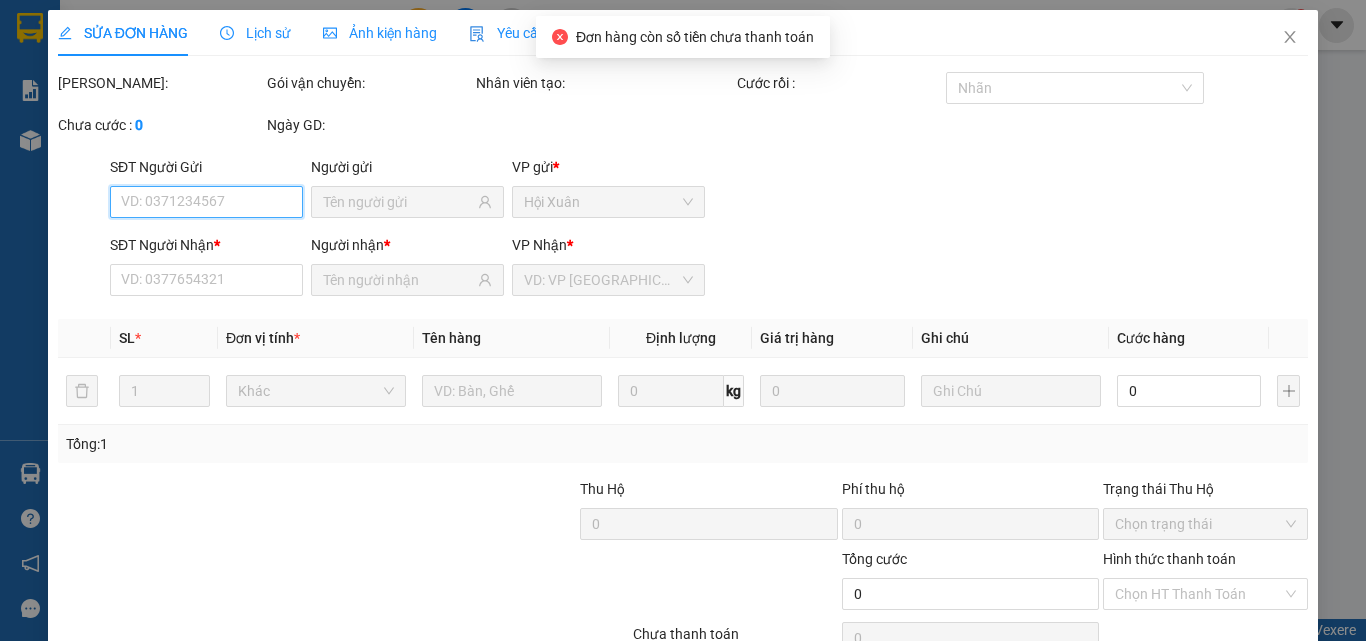 scroll, scrollTop: 103, scrollLeft: 0, axis: vertical 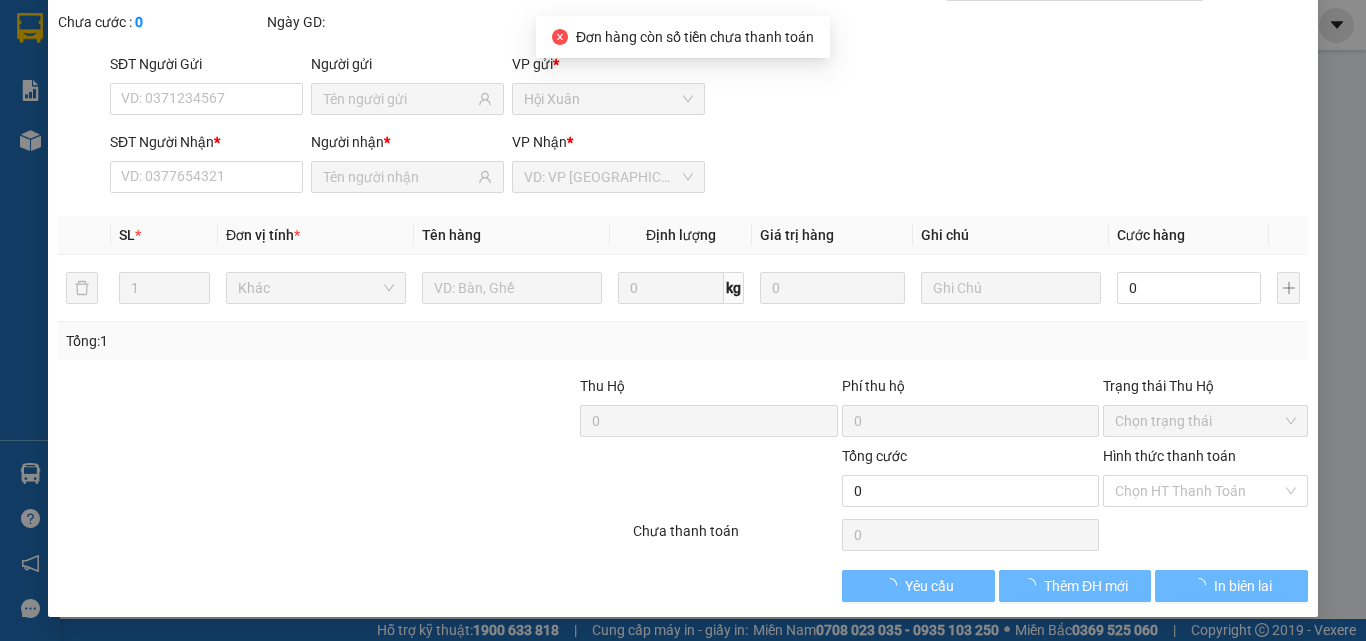 type on "0823651982" 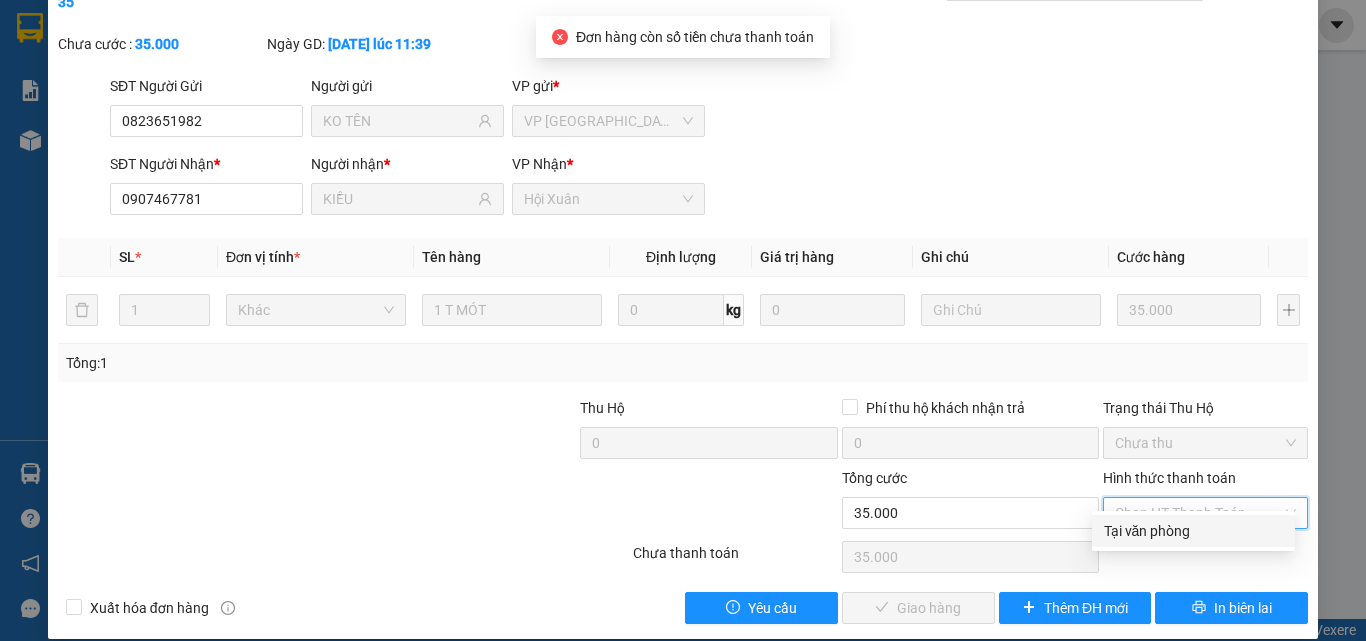 click on "Tại văn phòng" at bounding box center [1193, 531] 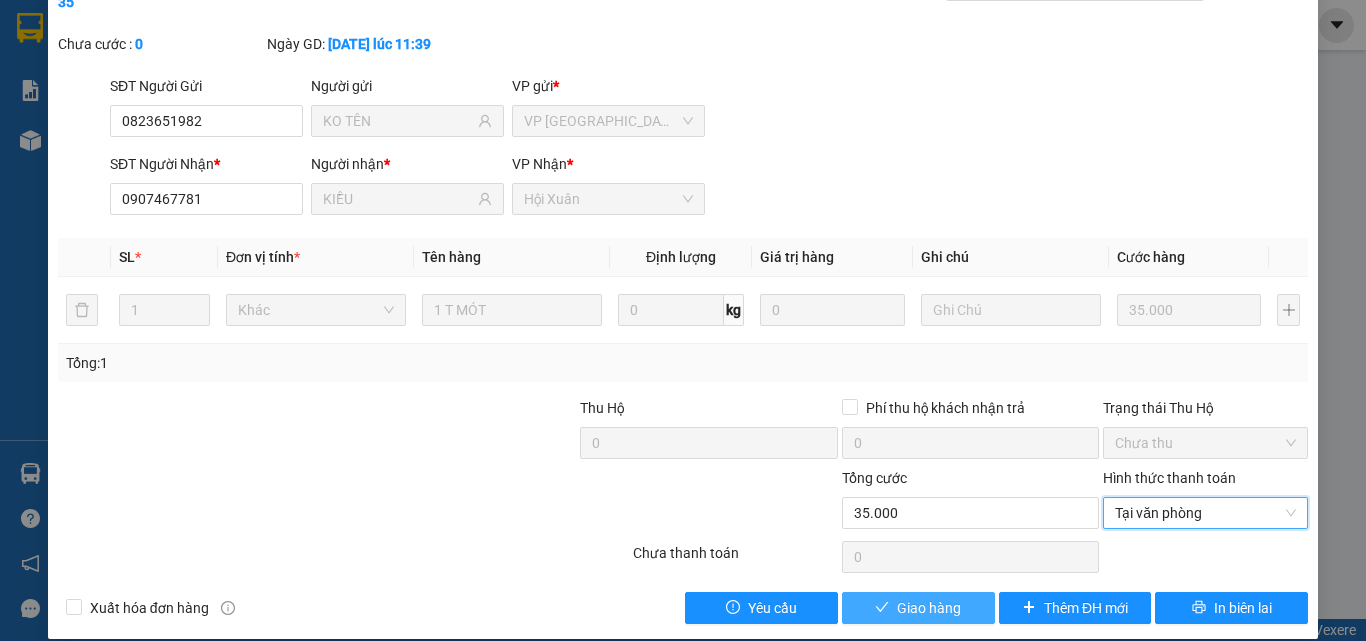 click on "Giao hàng" at bounding box center (929, 608) 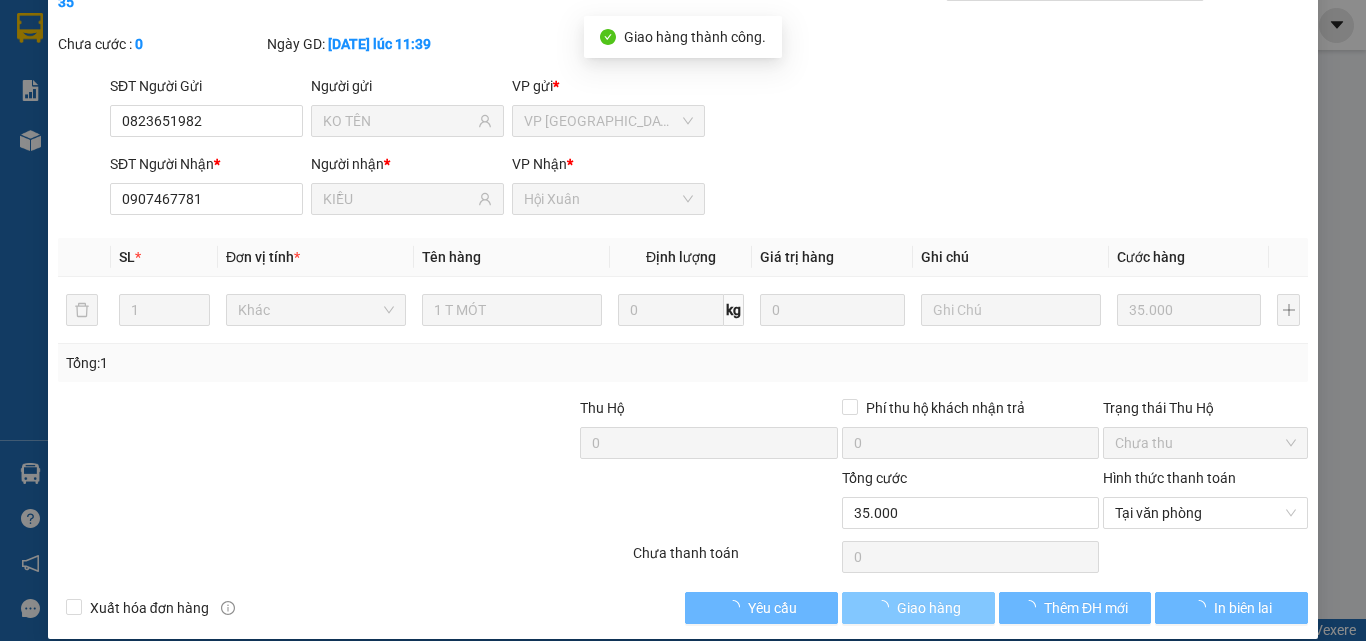 scroll, scrollTop: 0, scrollLeft: 0, axis: both 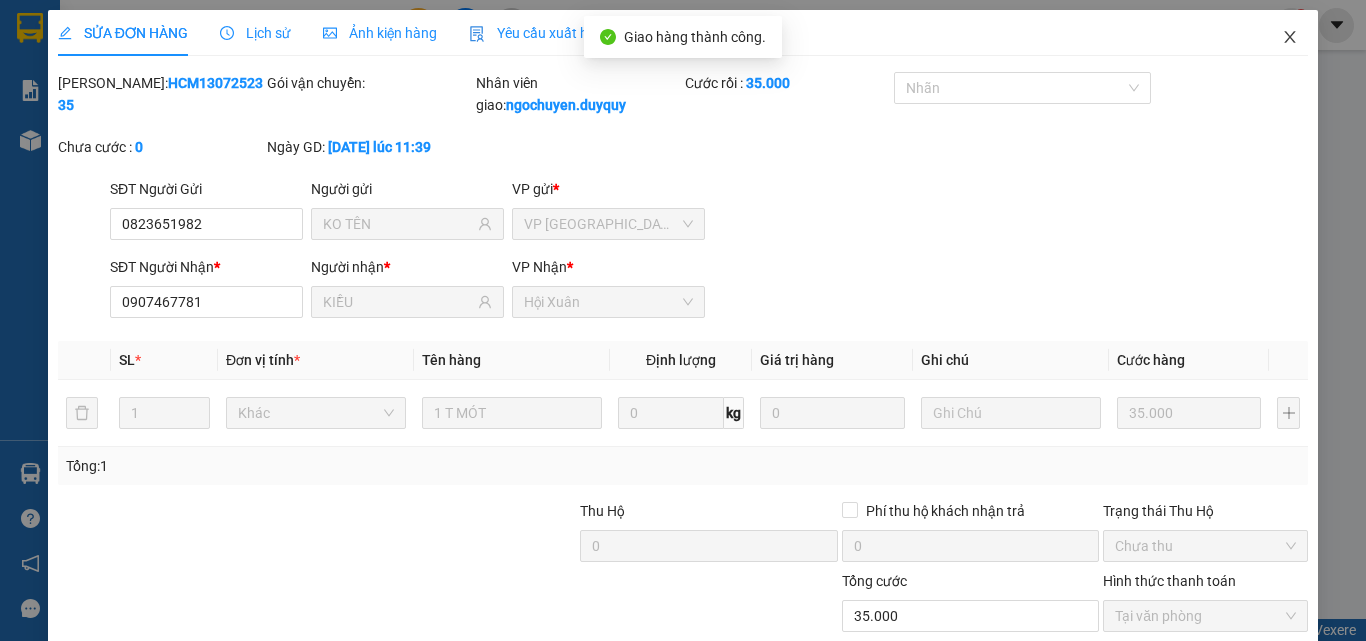 click at bounding box center [1290, 38] 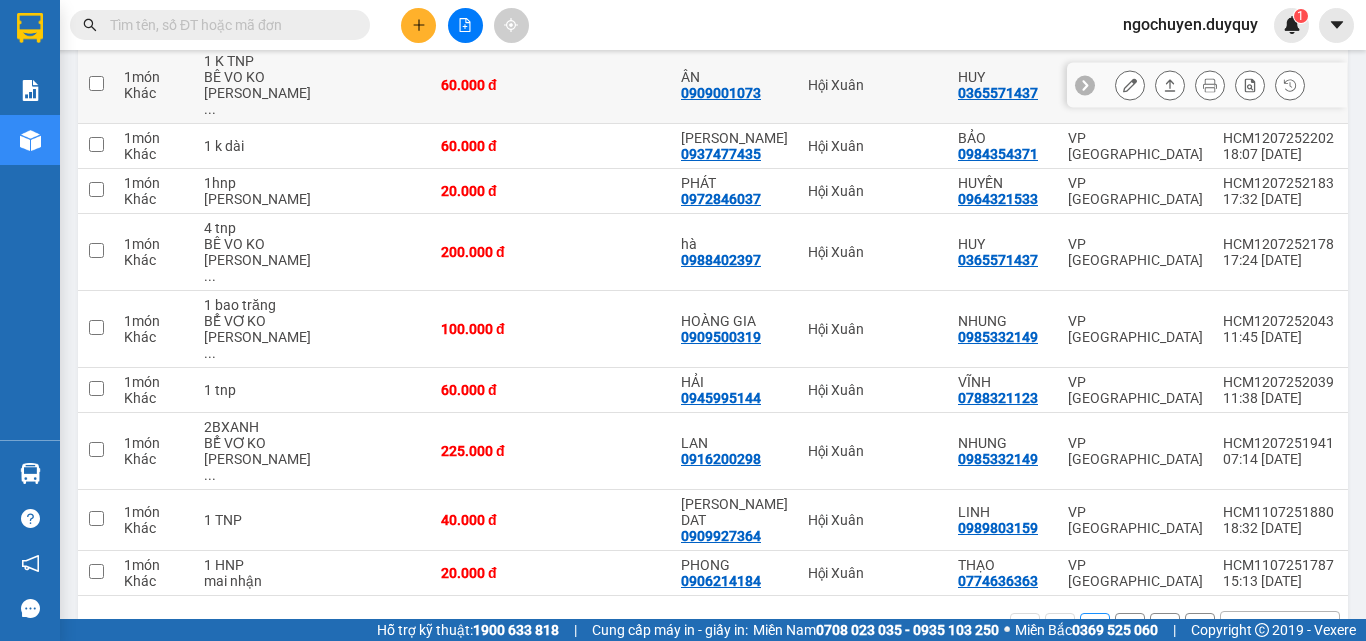 scroll, scrollTop: 336, scrollLeft: 0, axis: vertical 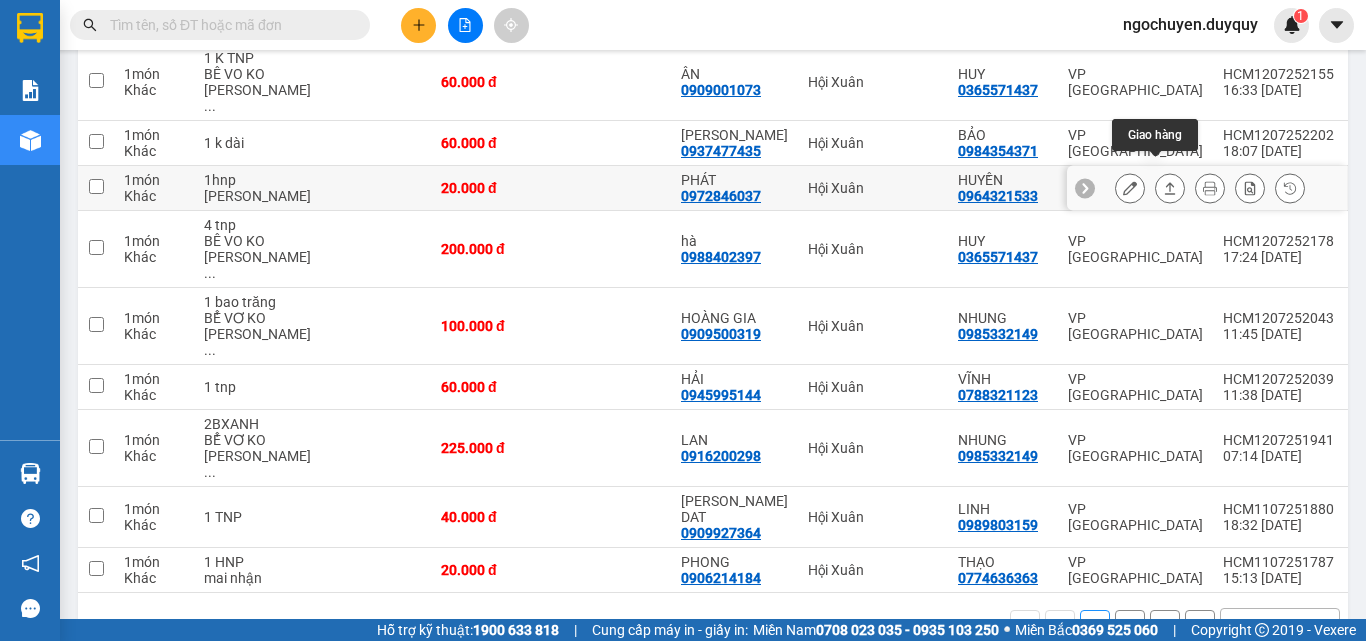 click at bounding box center (1170, 188) 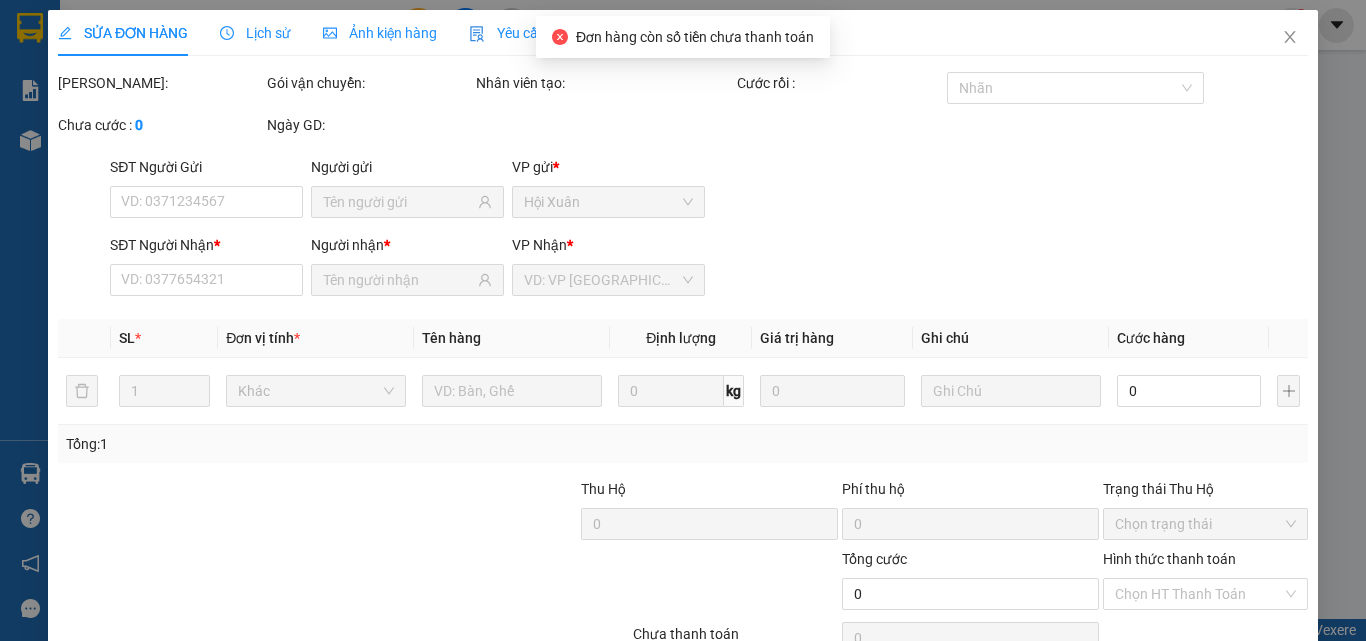 scroll, scrollTop: 0, scrollLeft: 0, axis: both 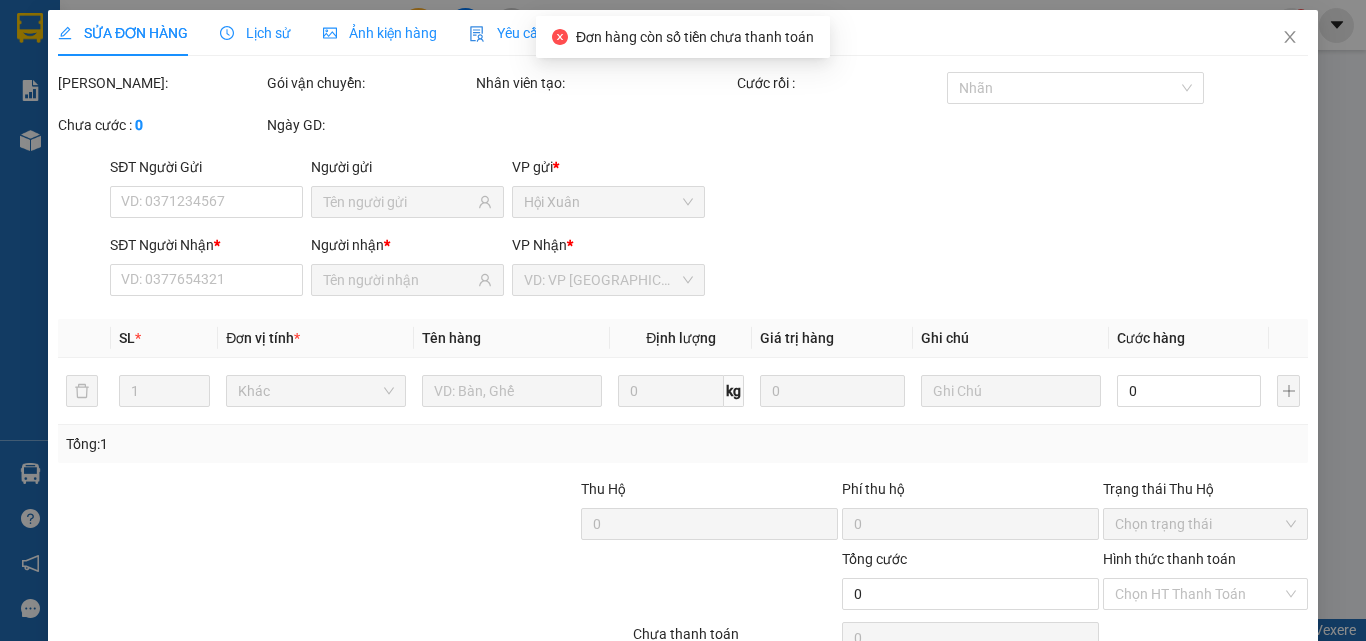 type on "0972846037" 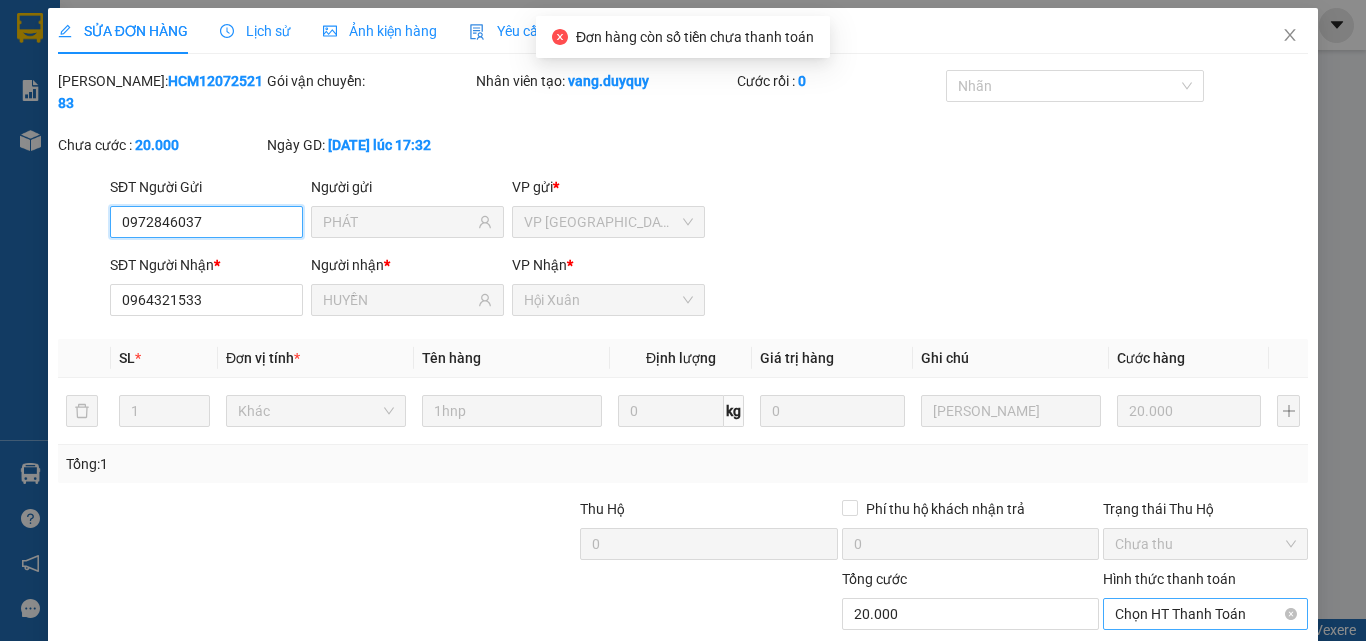 scroll, scrollTop: 103, scrollLeft: 0, axis: vertical 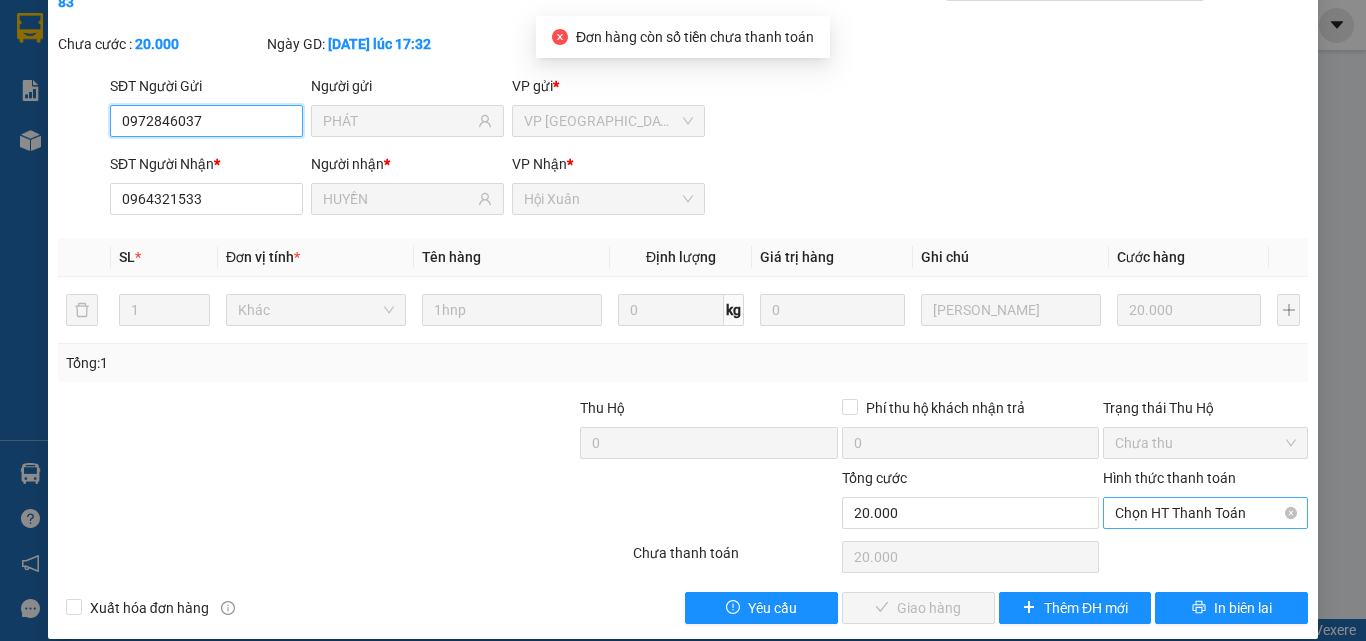 click on "Chọn HT Thanh Toán" at bounding box center [1205, 513] 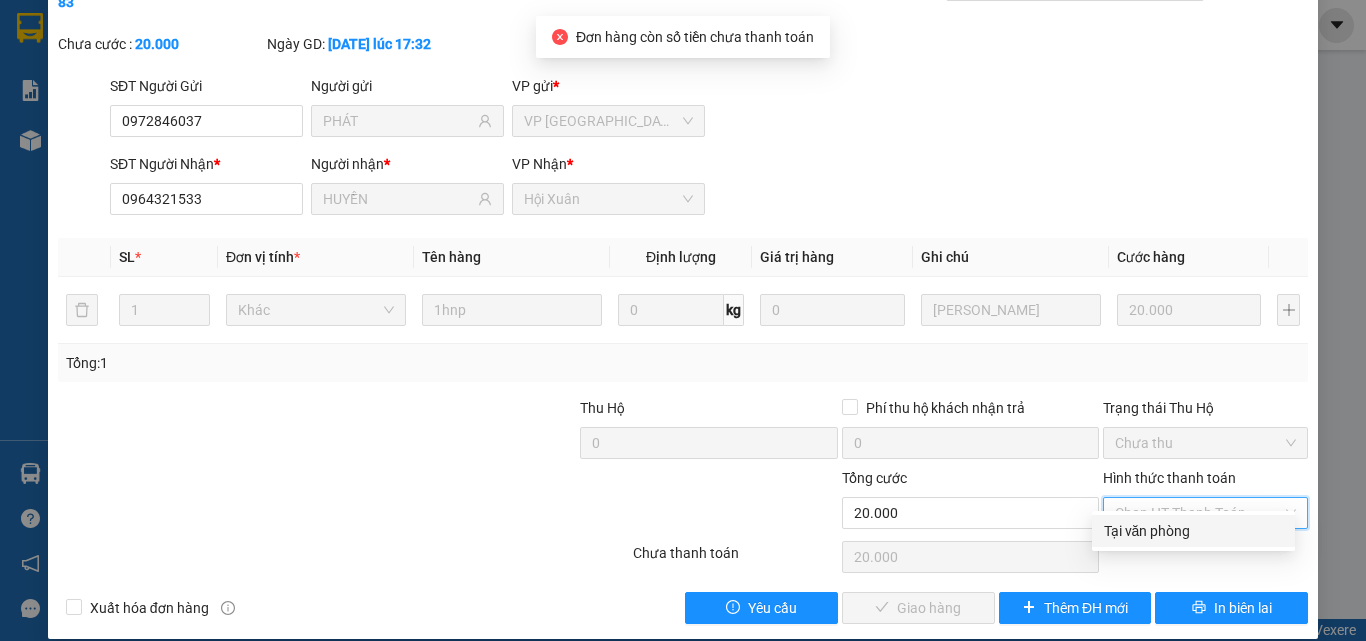 click on "Tại văn phòng" at bounding box center (1193, 531) 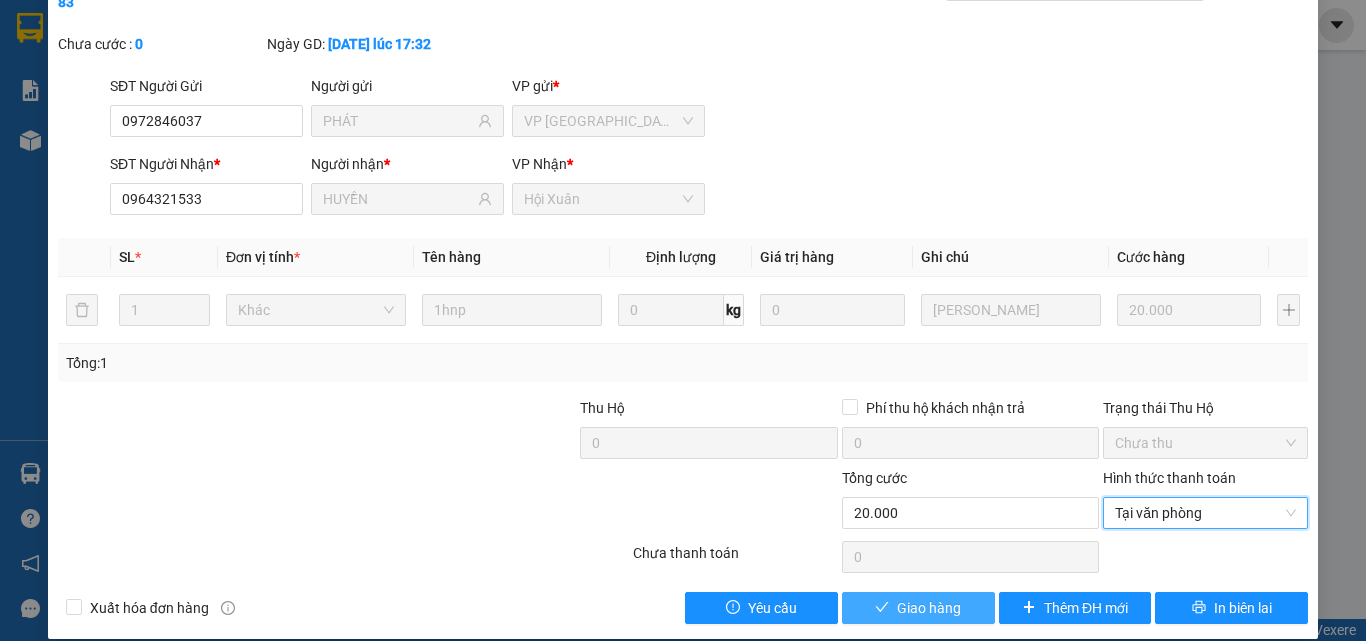 click on "Giao hàng" at bounding box center (918, 608) 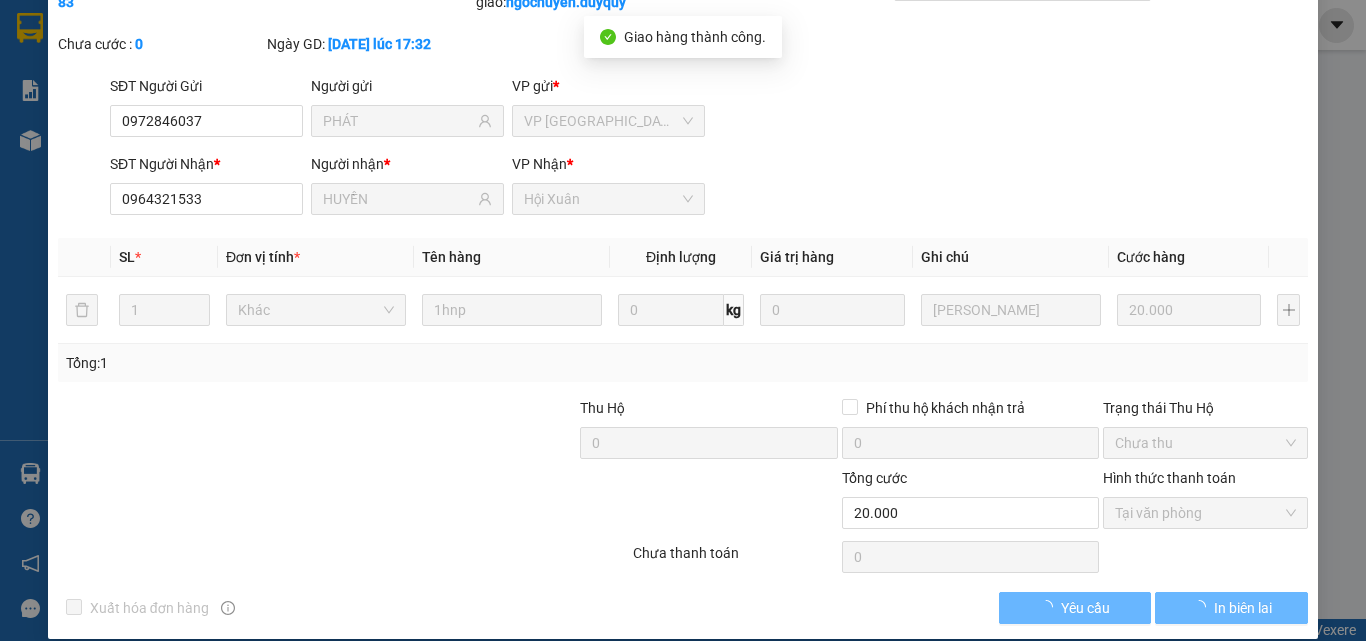 scroll, scrollTop: 0, scrollLeft: 0, axis: both 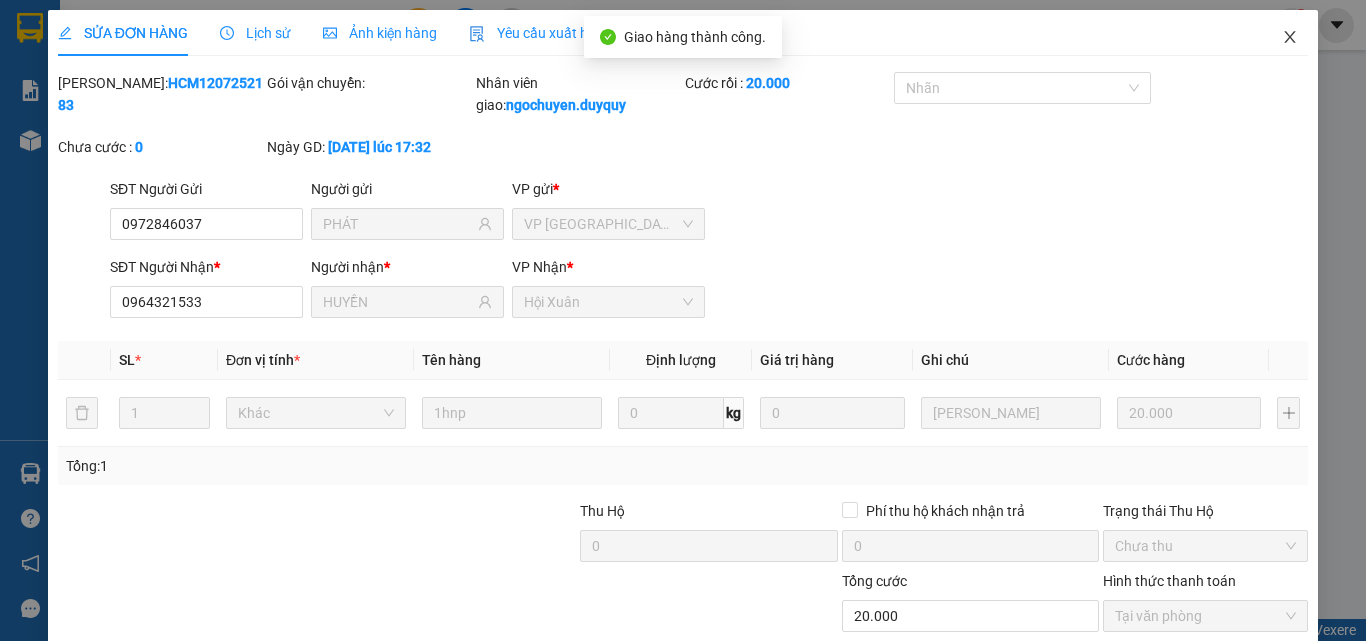 click at bounding box center [1290, 38] 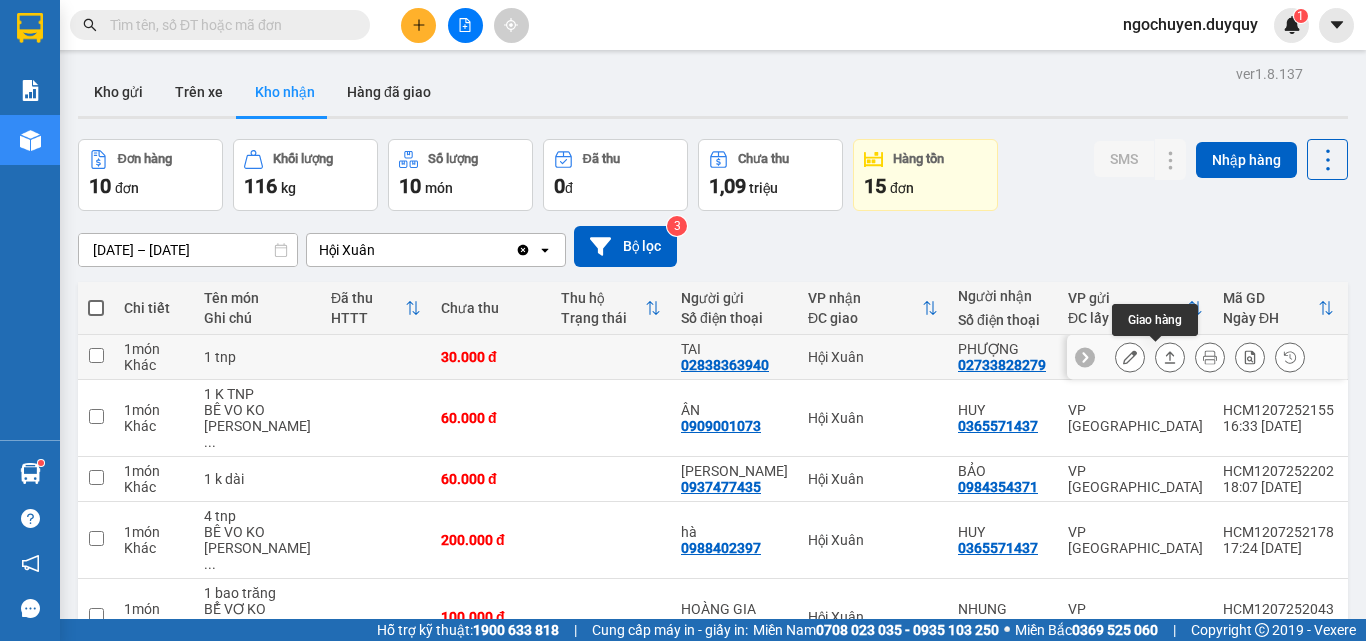 click 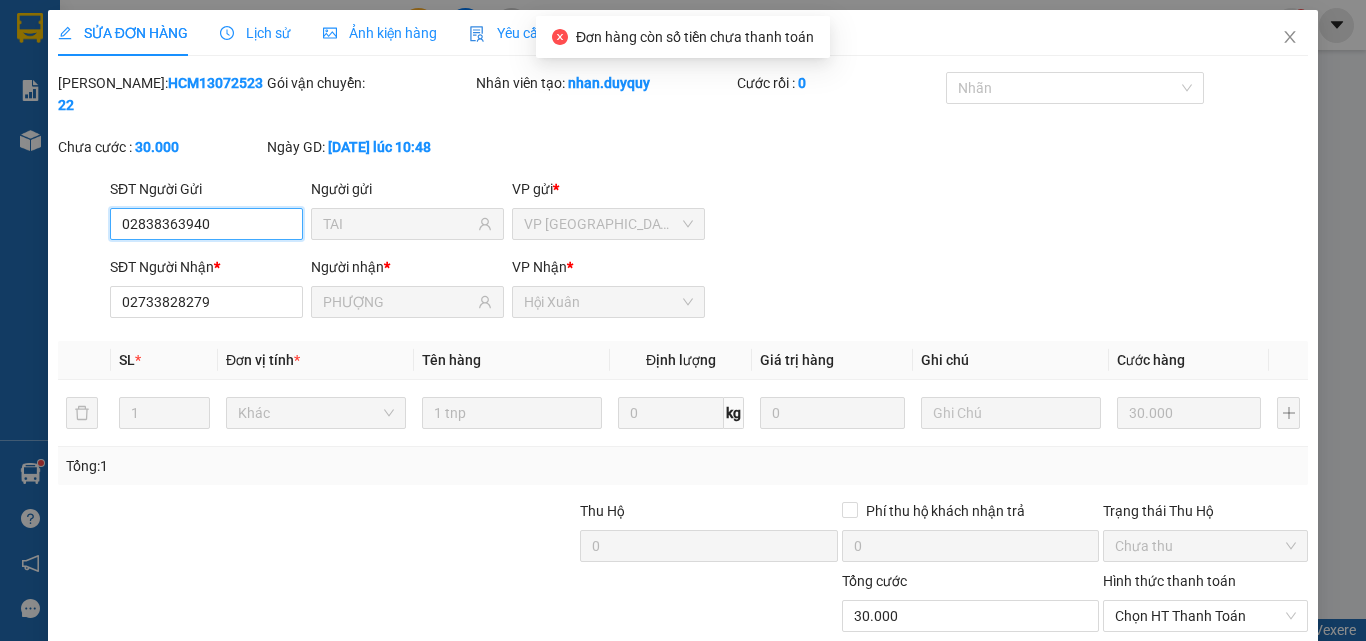 type on "02838363940" 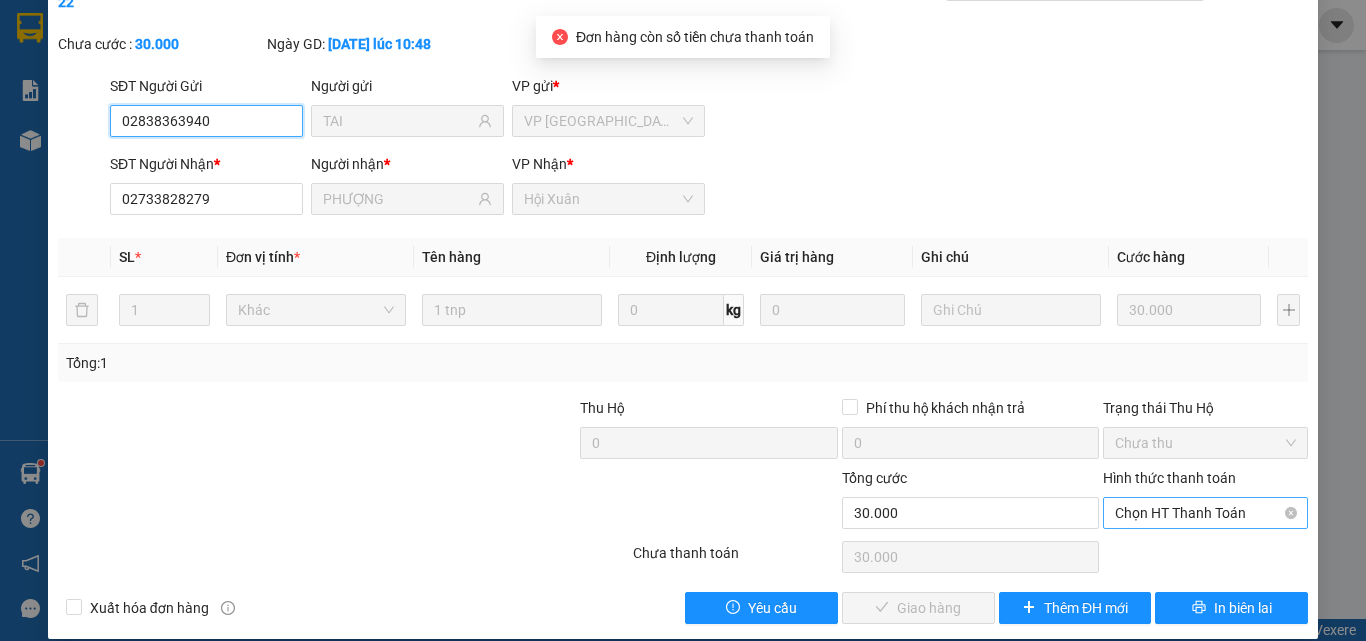 click on "Chọn HT Thanh Toán" at bounding box center (1205, 513) 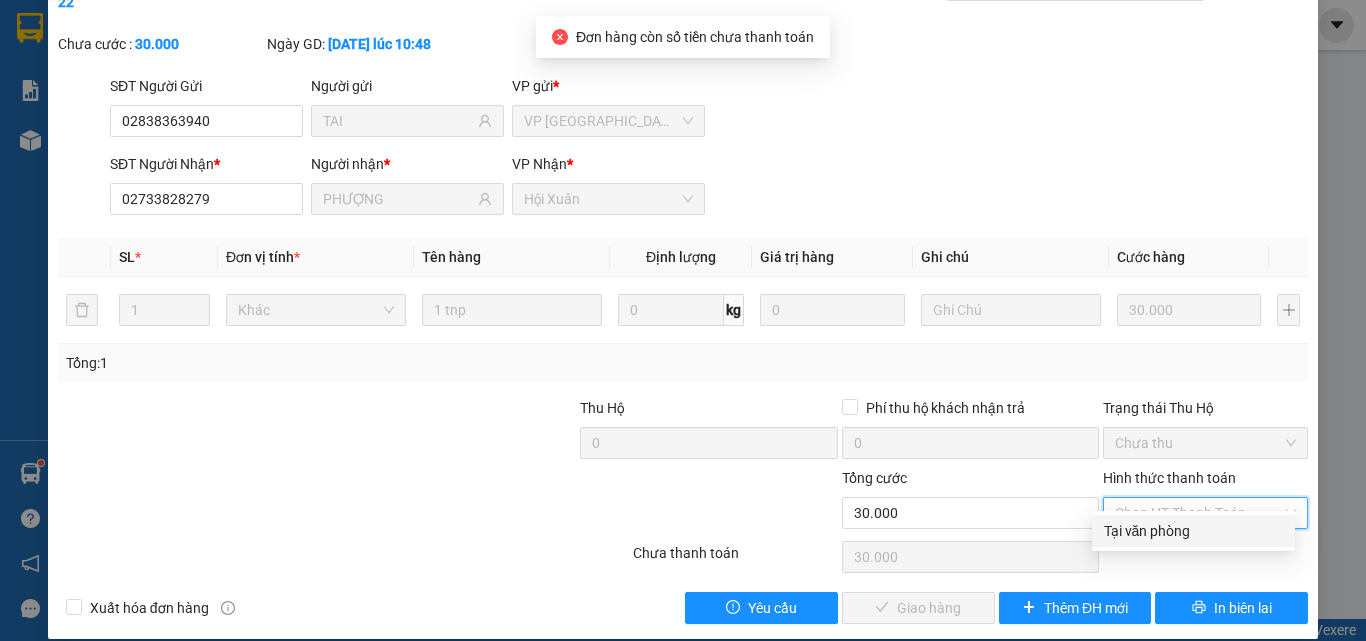 click on "Tại văn phòng" at bounding box center [1193, 531] 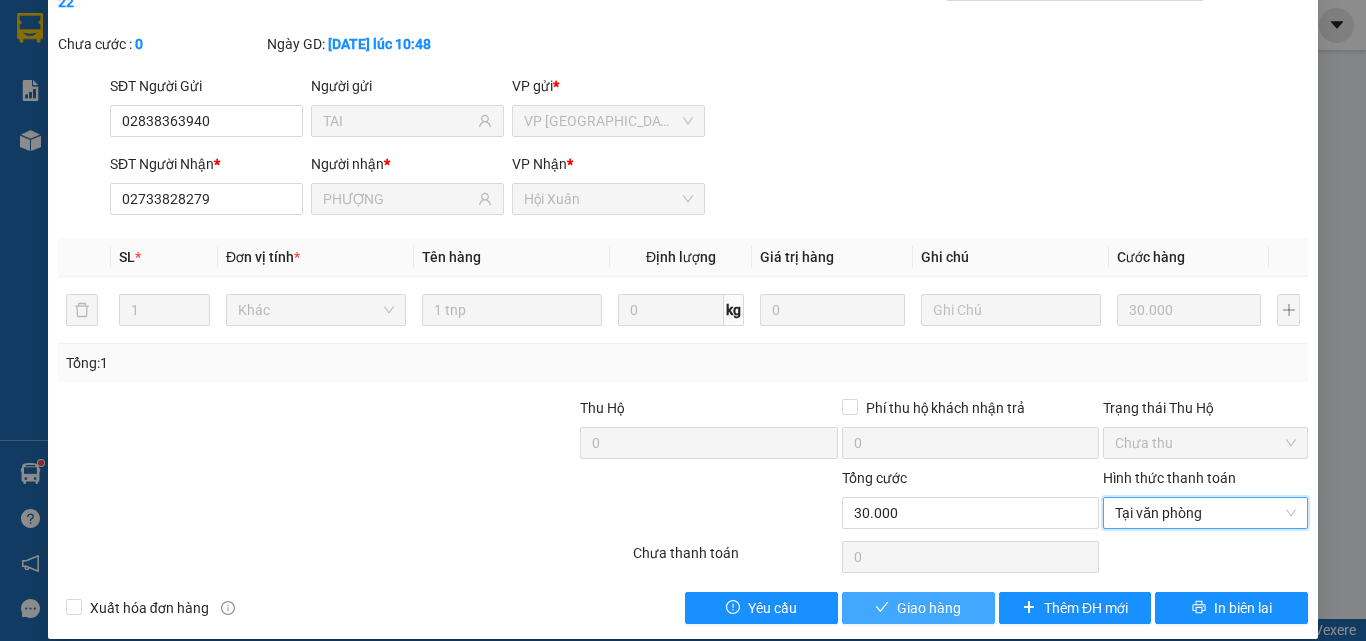 click on "Giao hàng" at bounding box center [929, 608] 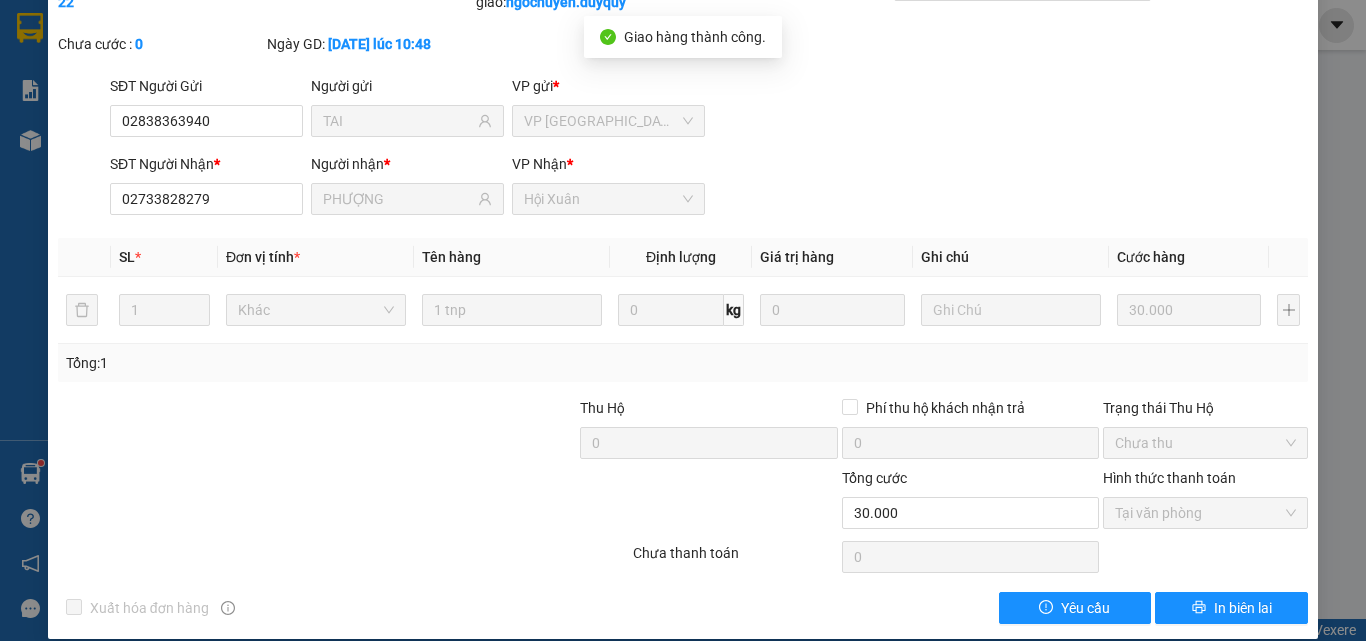 scroll, scrollTop: 0, scrollLeft: 0, axis: both 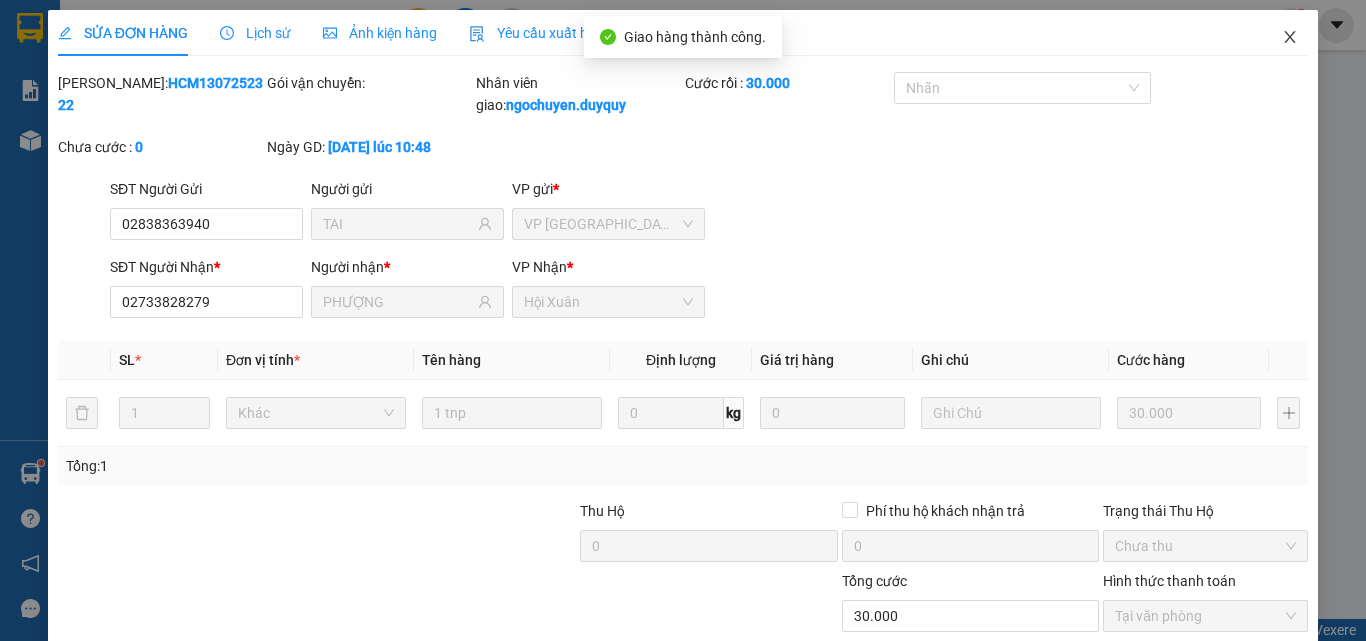 click 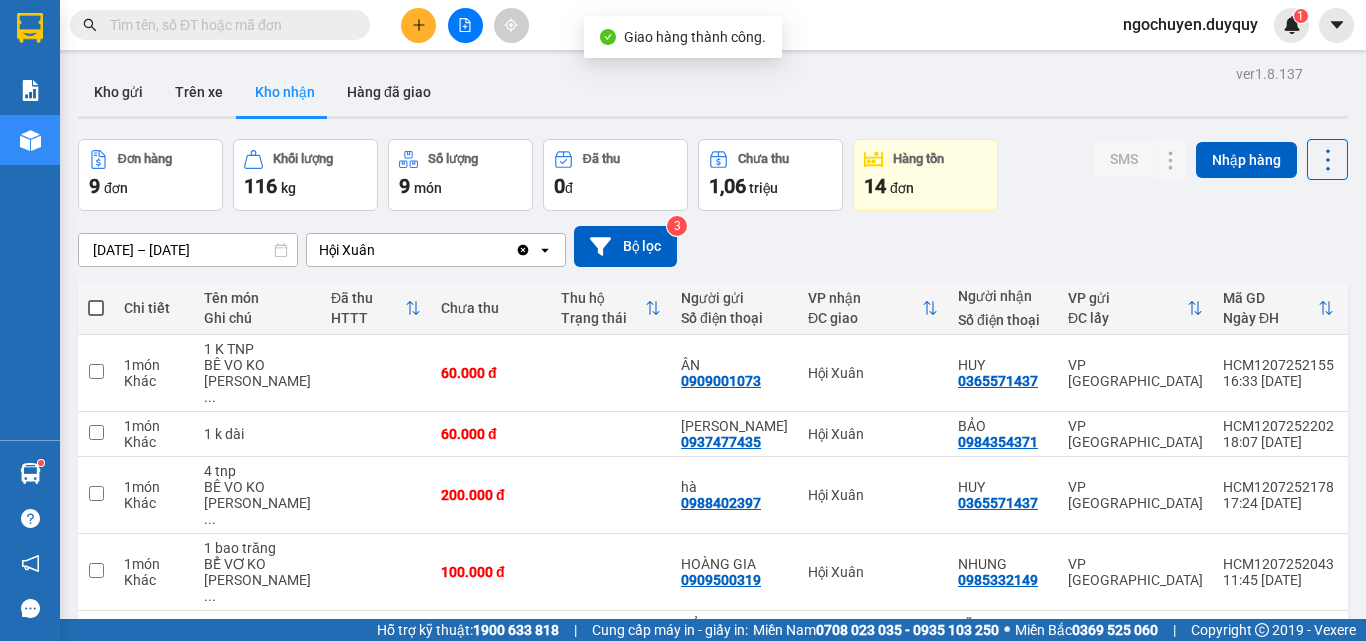 scroll, scrollTop: 304, scrollLeft: 0, axis: vertical 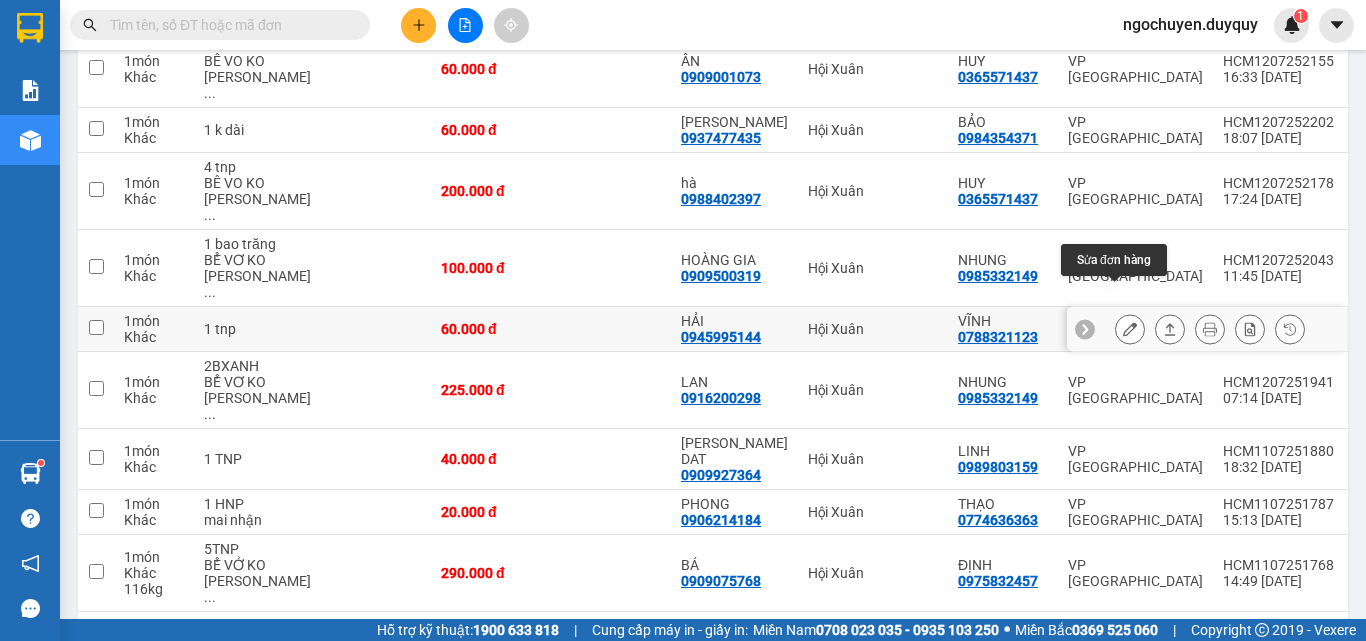 click 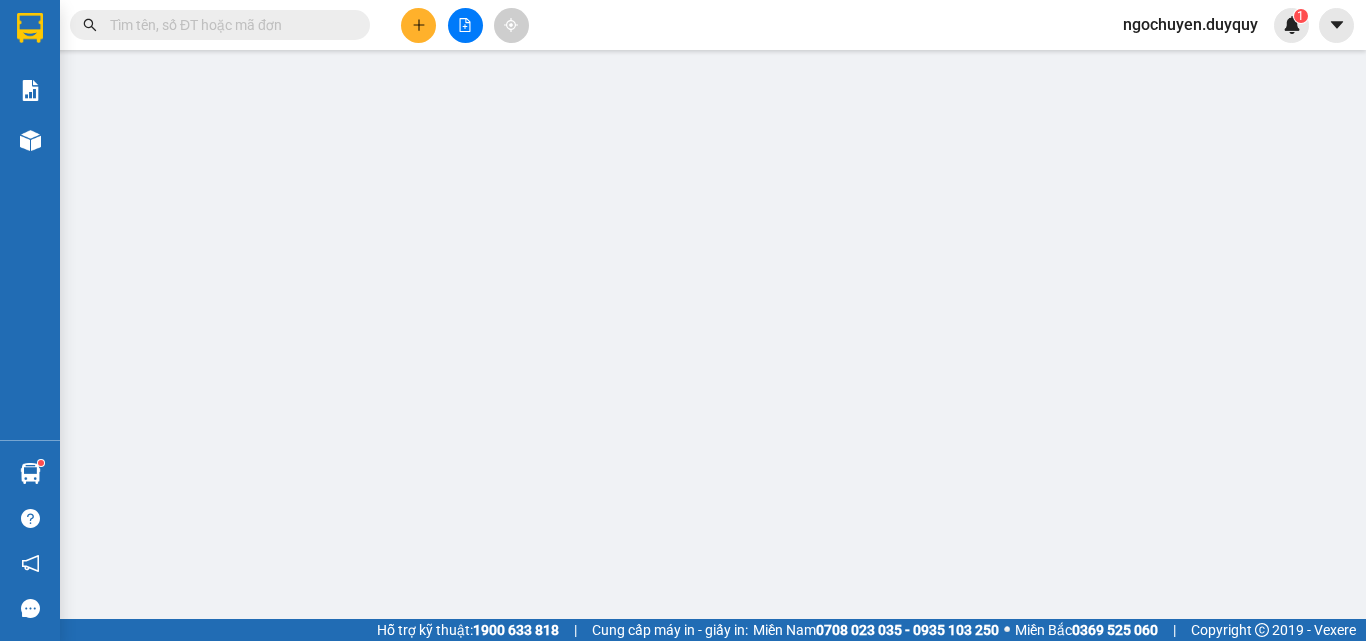 scroll, scrollTop: 0, scrollLeft: 0, axis: both 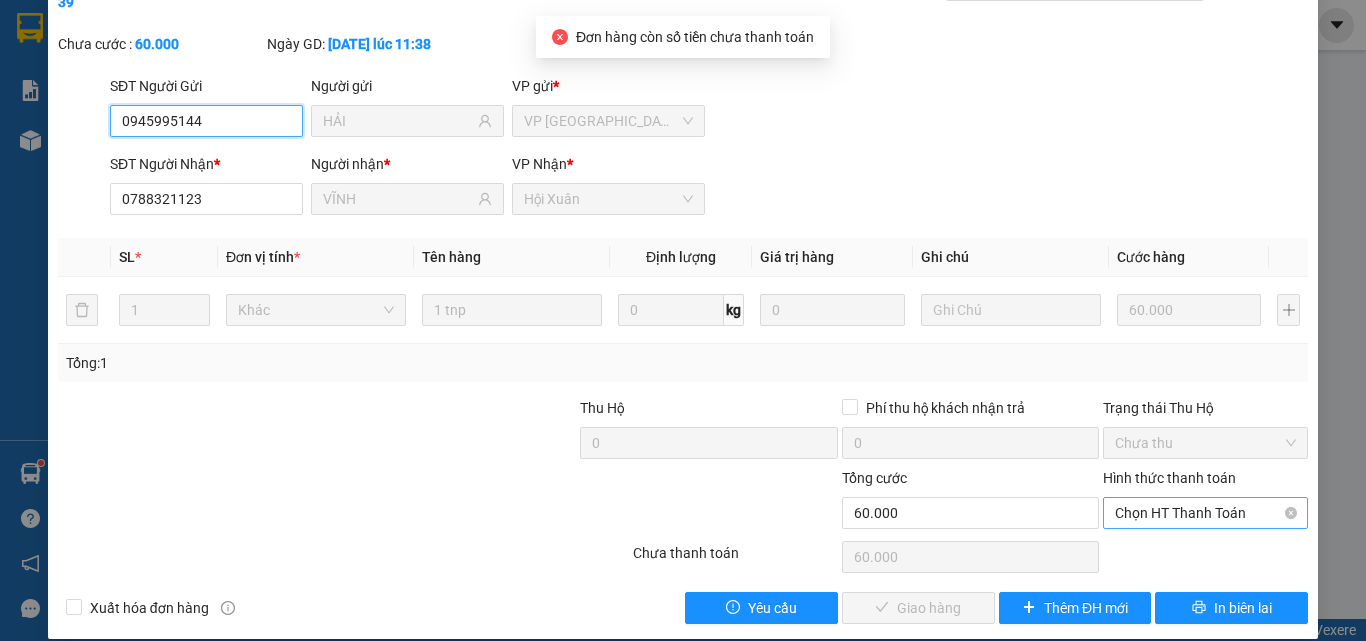 click on "Chọn HT Thanh Toán" at bounding box center [1205, 513] 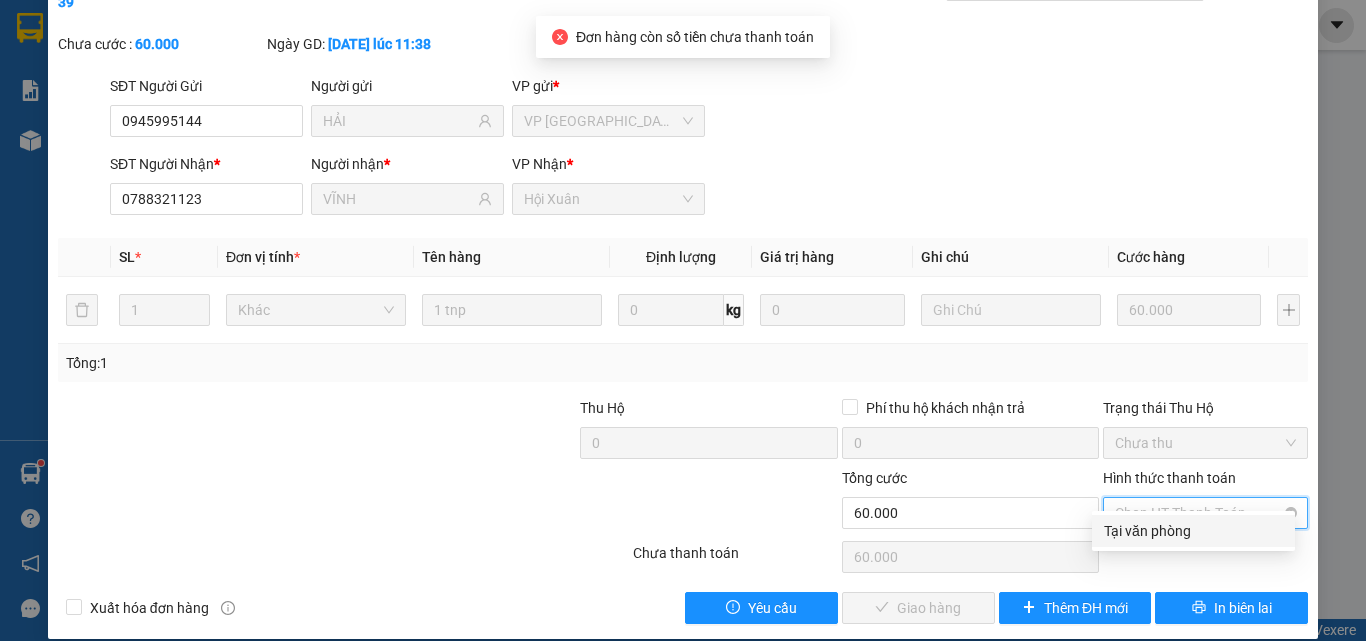 click on "Tại văn phòng" at bounding box center (1193, 531) 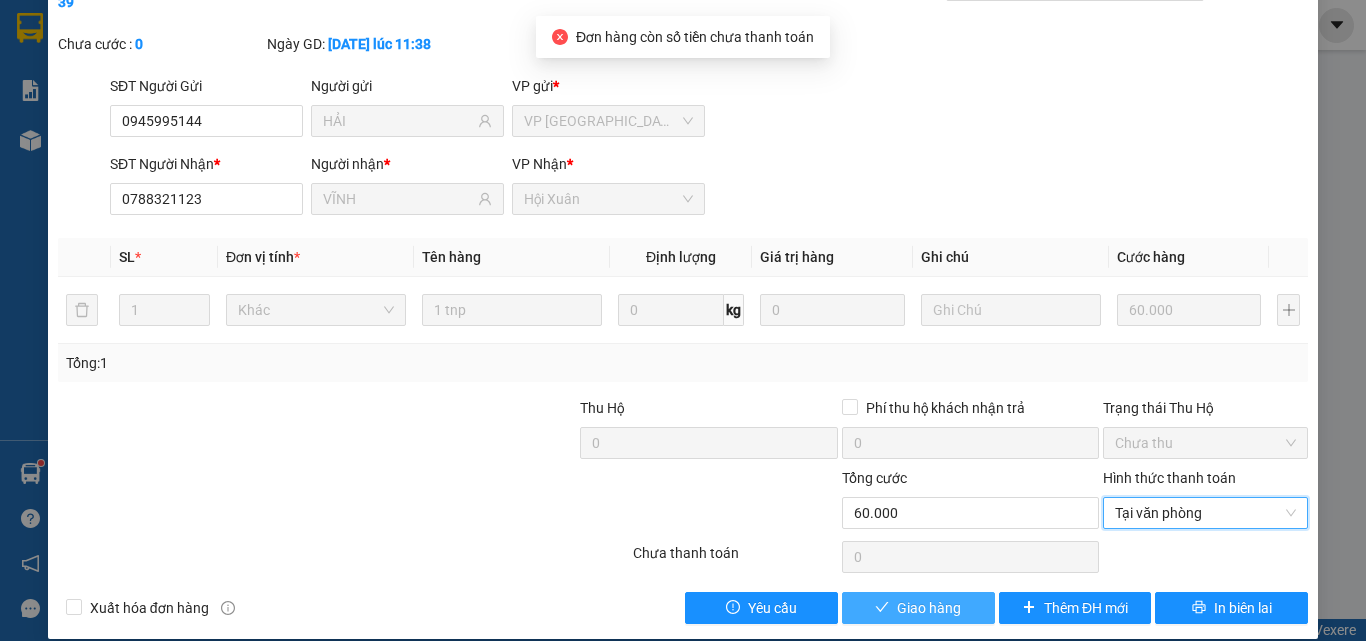 click on "Giao hàng" at bounding box center (929, 608) 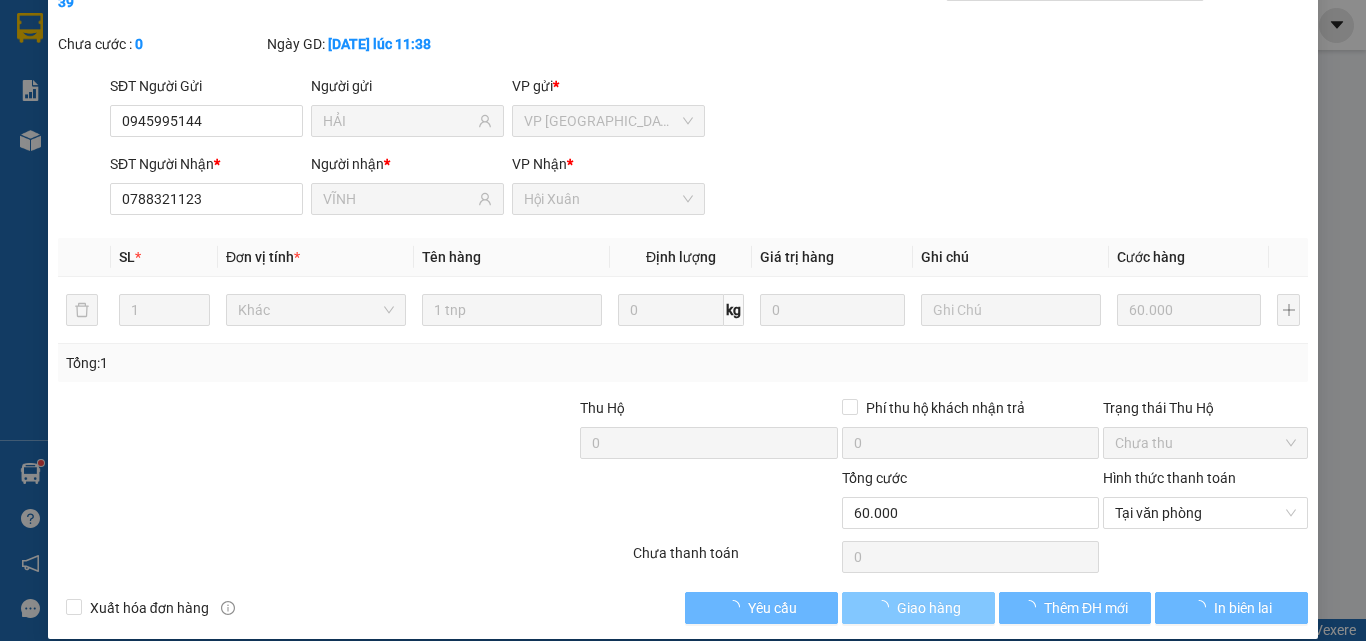 scroll, scrollTop: 0, scrollLeft: 0, axis: both 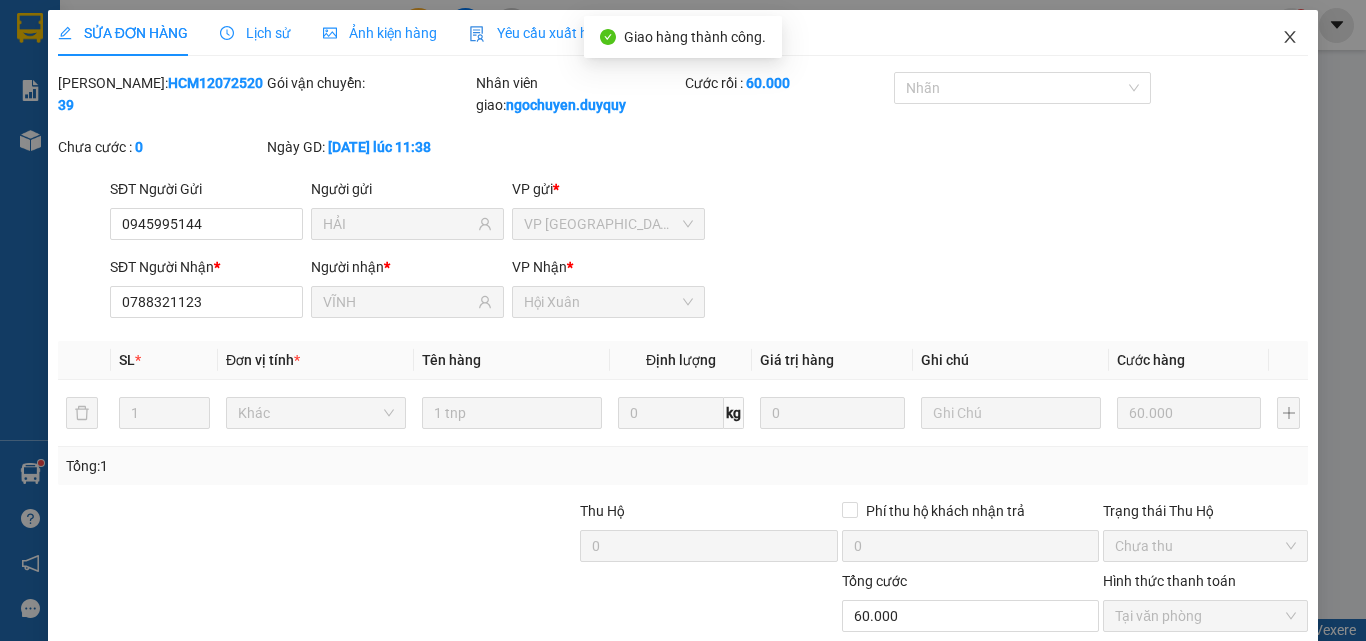 click 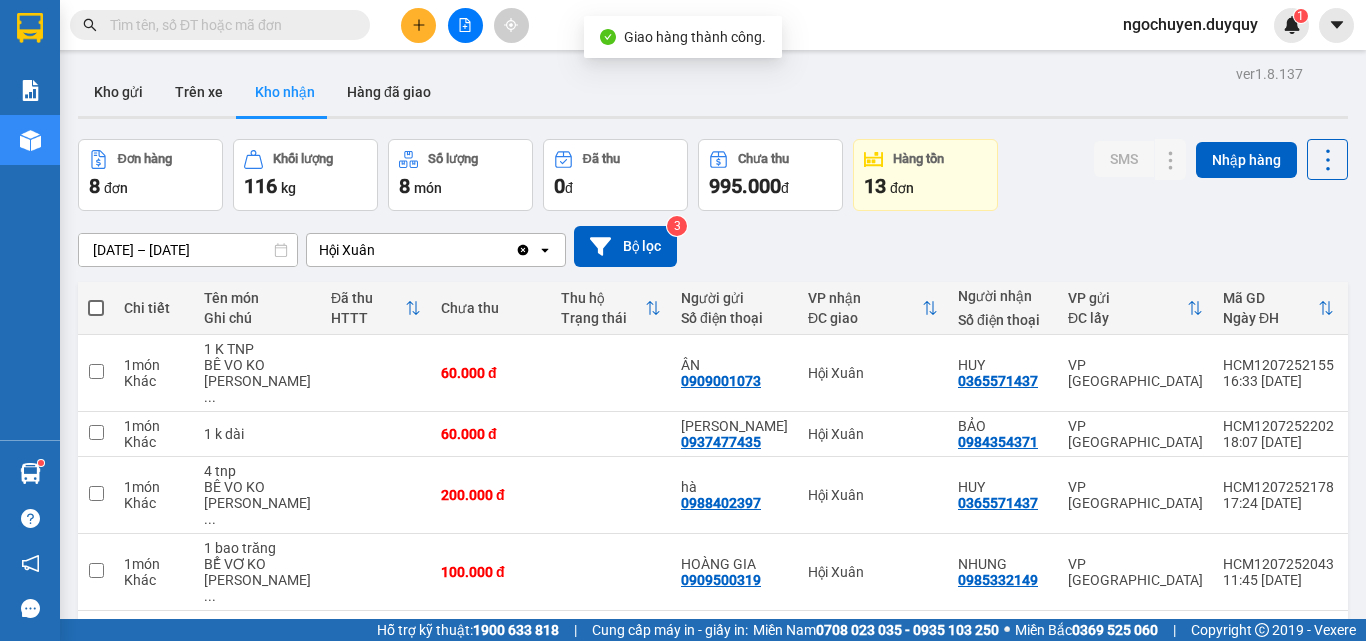 scroll, scrollTop: 262, scrollLeft: 0, axis: vertical 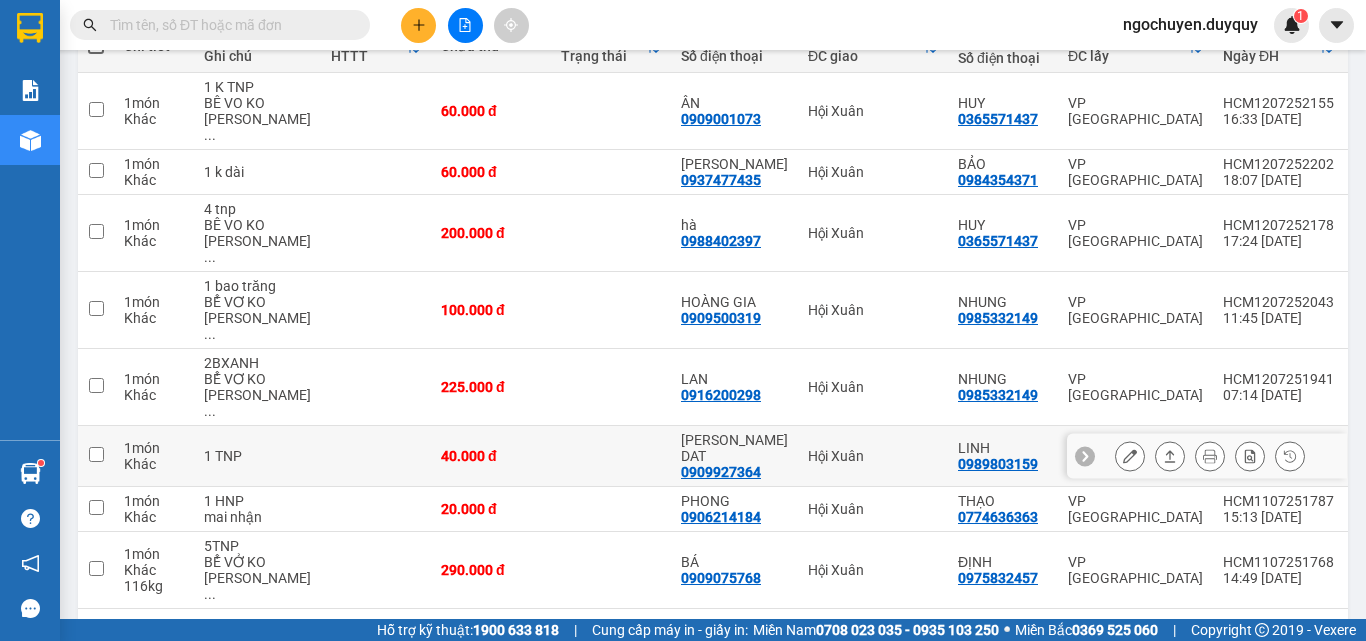 click at bounding box center [1170, 456] 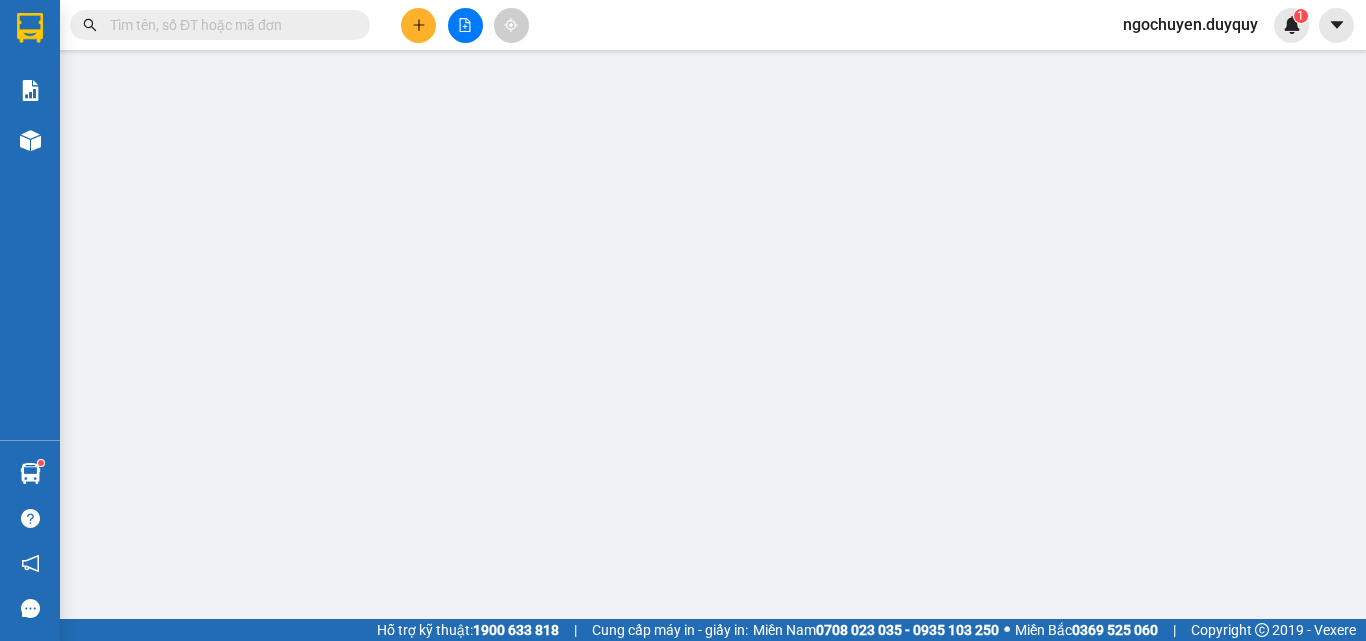 type on "0909927364" 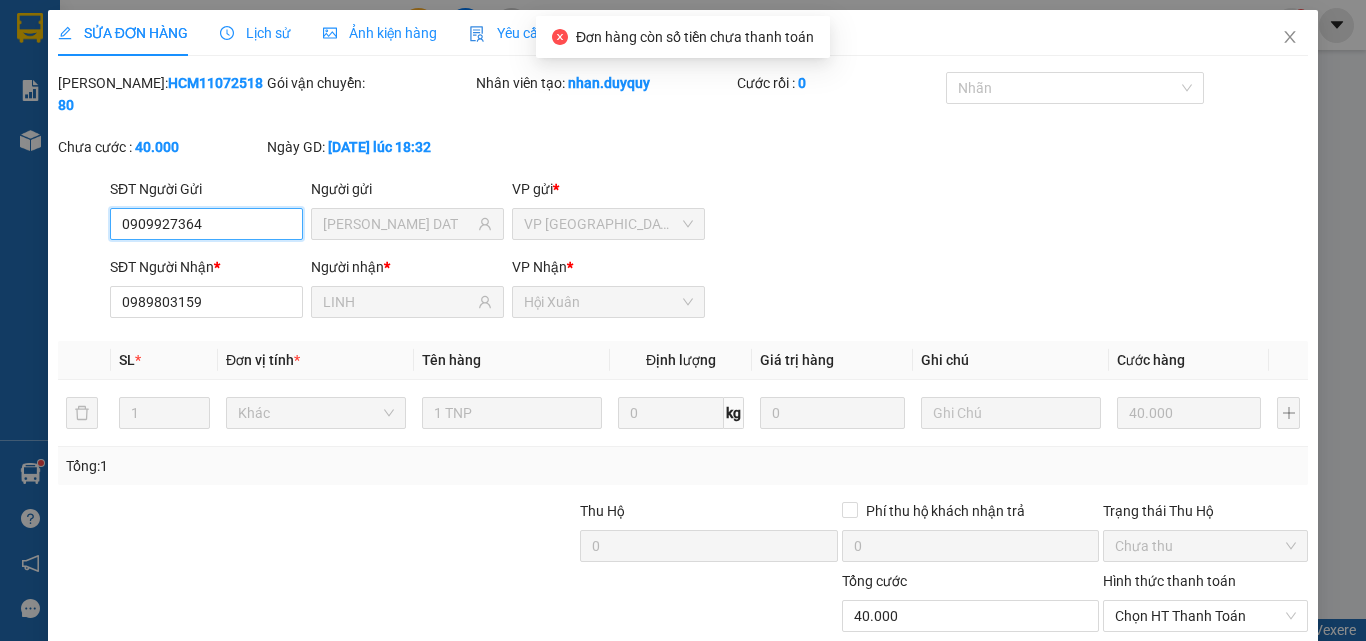 scroll, scrollTop: 0, scrollLeft: 0, axis: both 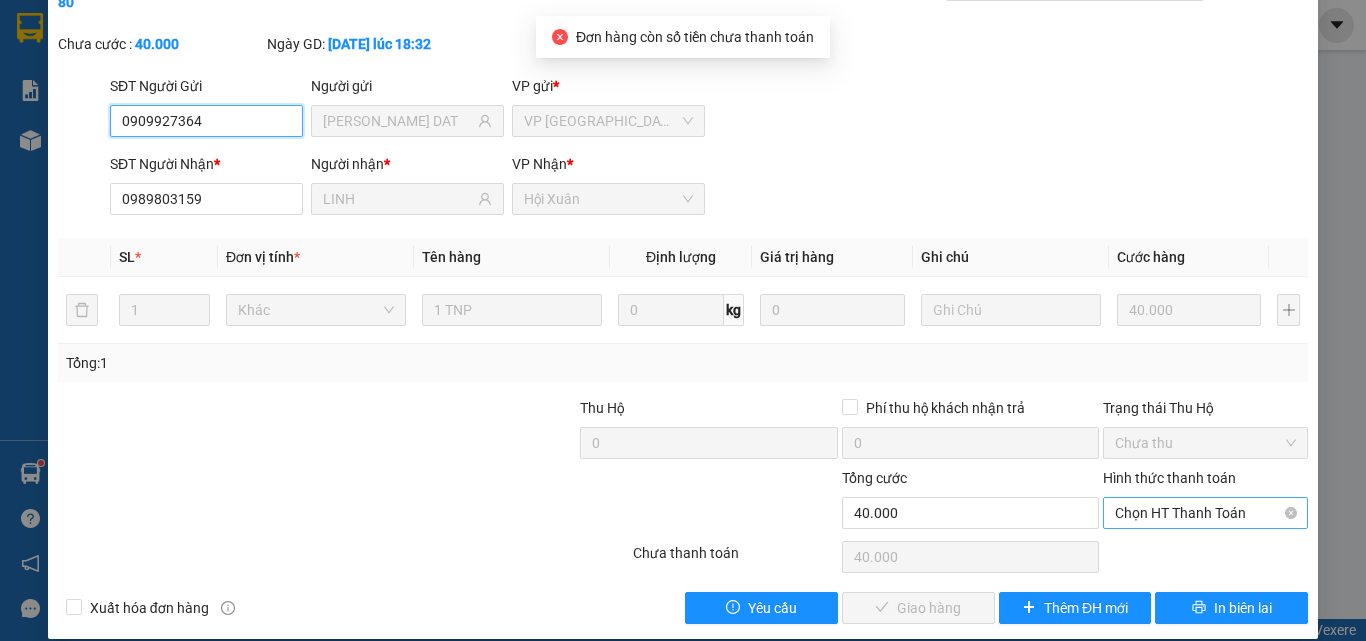 click on "Chọn HT Thanh Toán" at bounding box center (1205, 513) 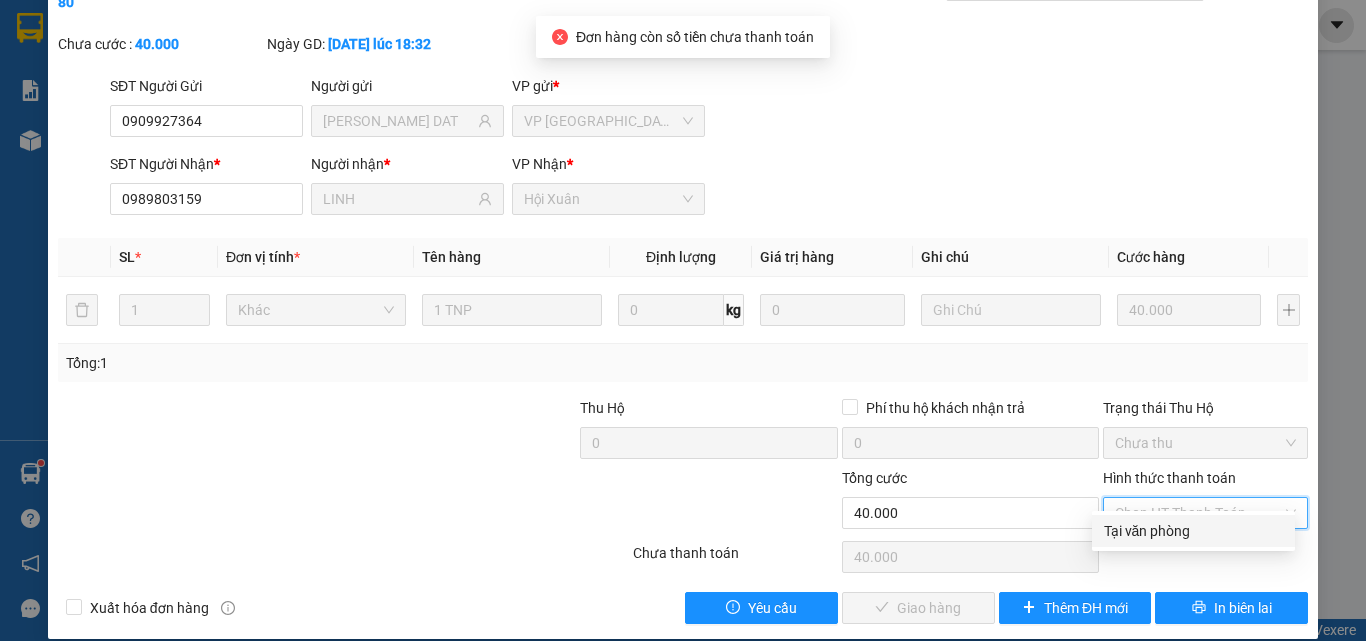 click on "Tại văn phòng" at bounding box center (1193, 531) 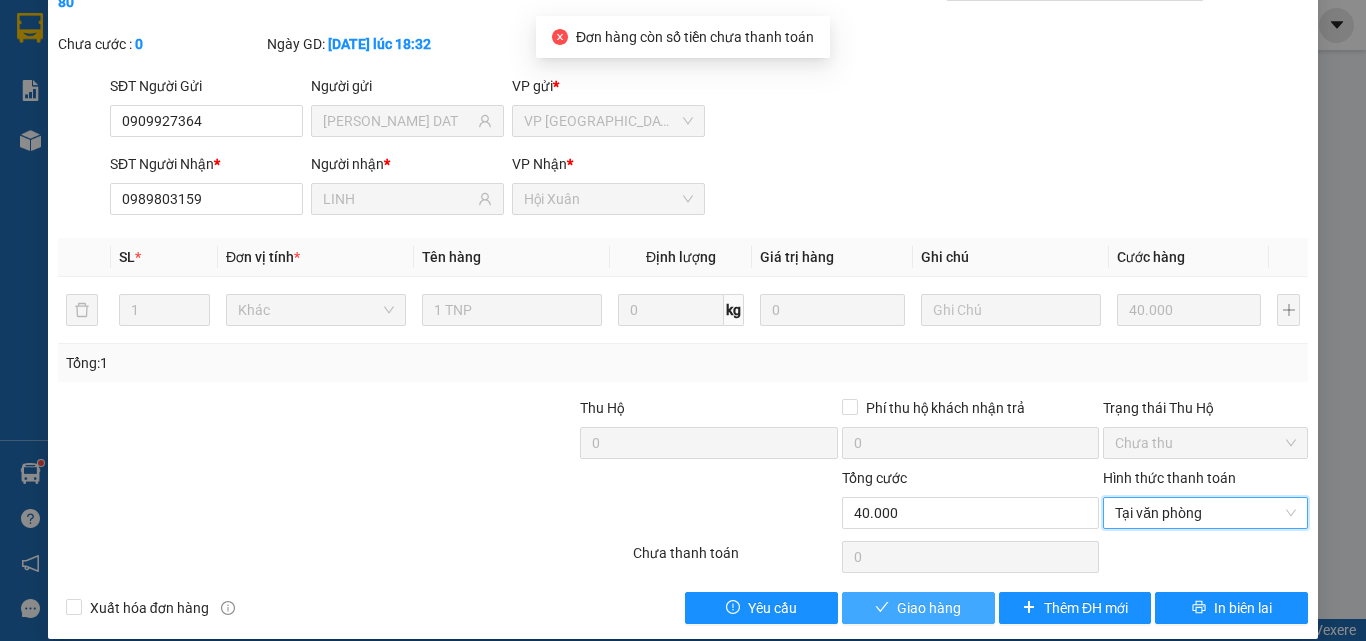 click on "Giao hàng" at bounding box center (929, 608) 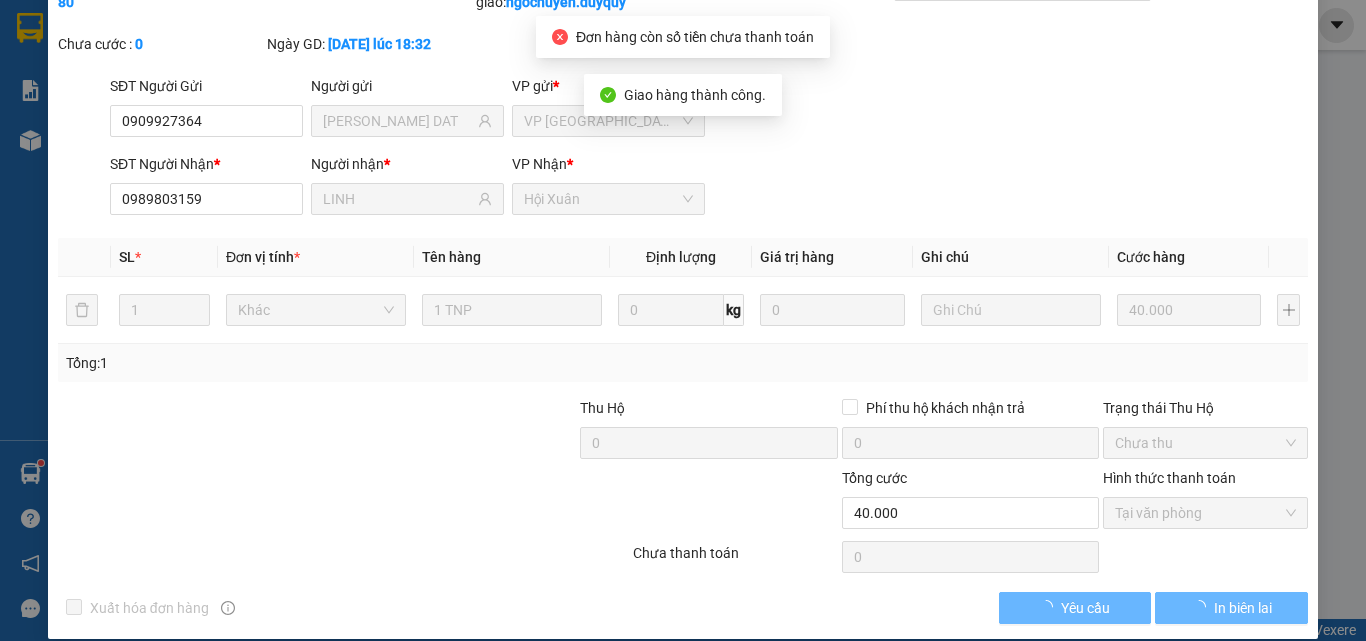 scroll, scrollTop: 0, scrollLeft: 0, axis: both 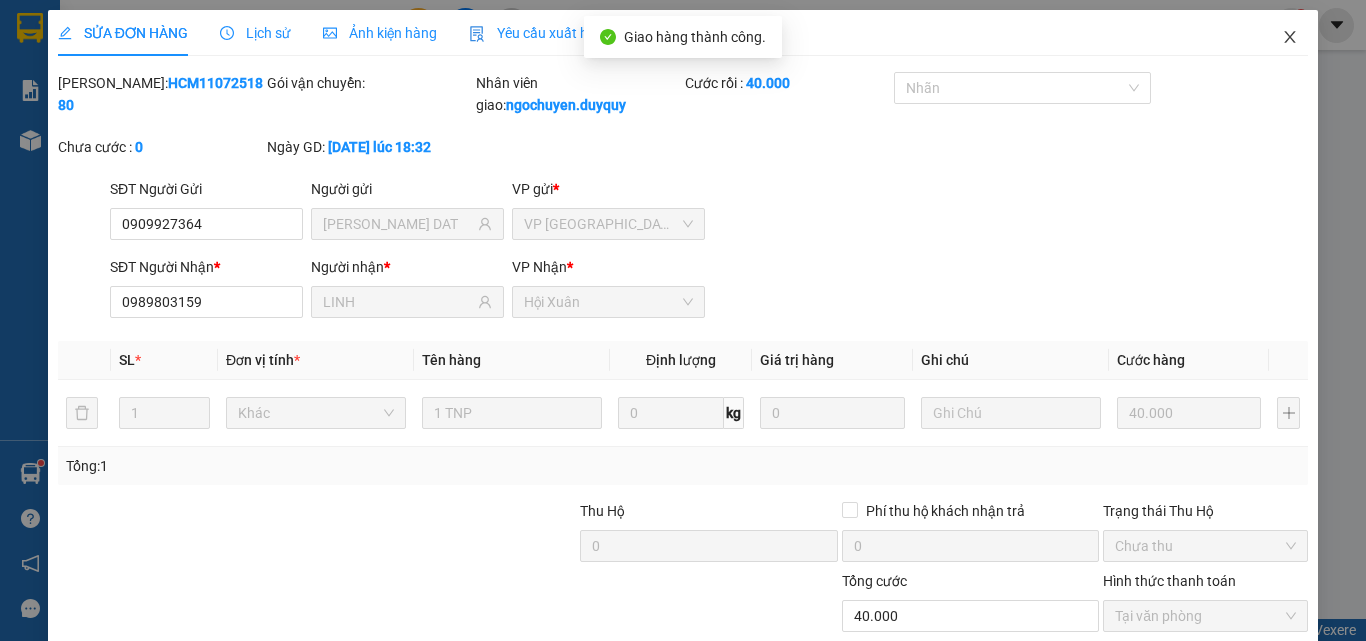 click at bounding box center [1290, 38] 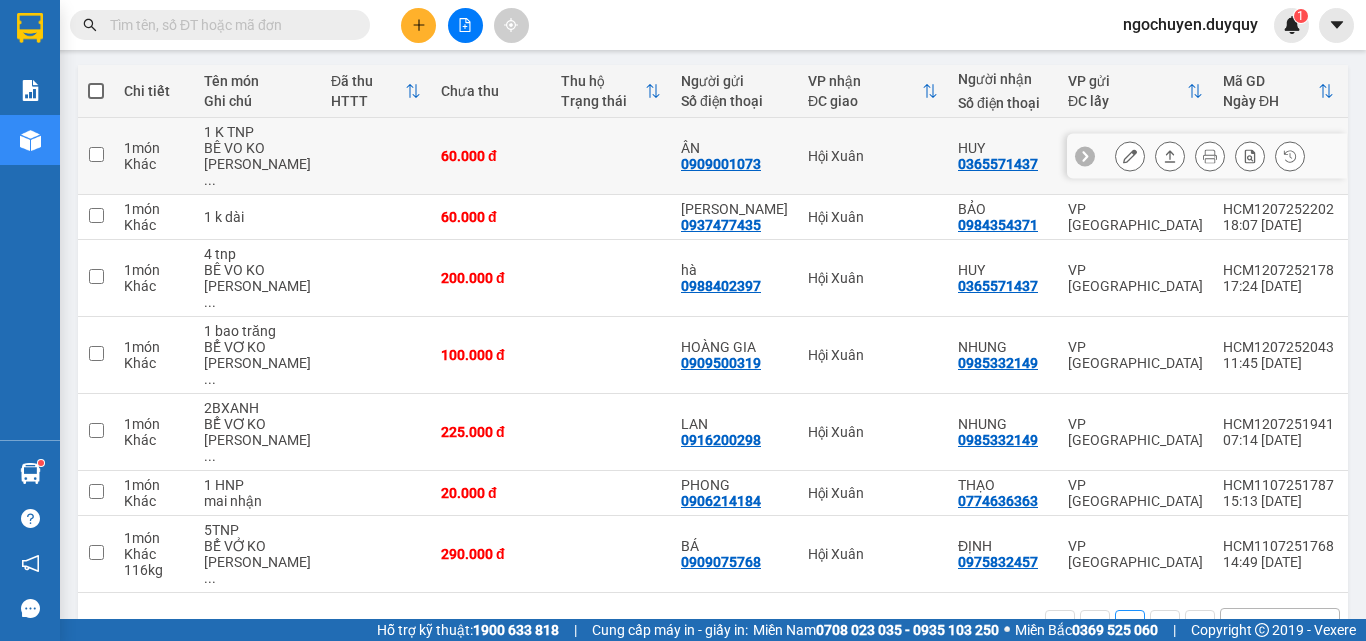 scroll, scrollTop: 0, scrollLeft: 0, axis: both 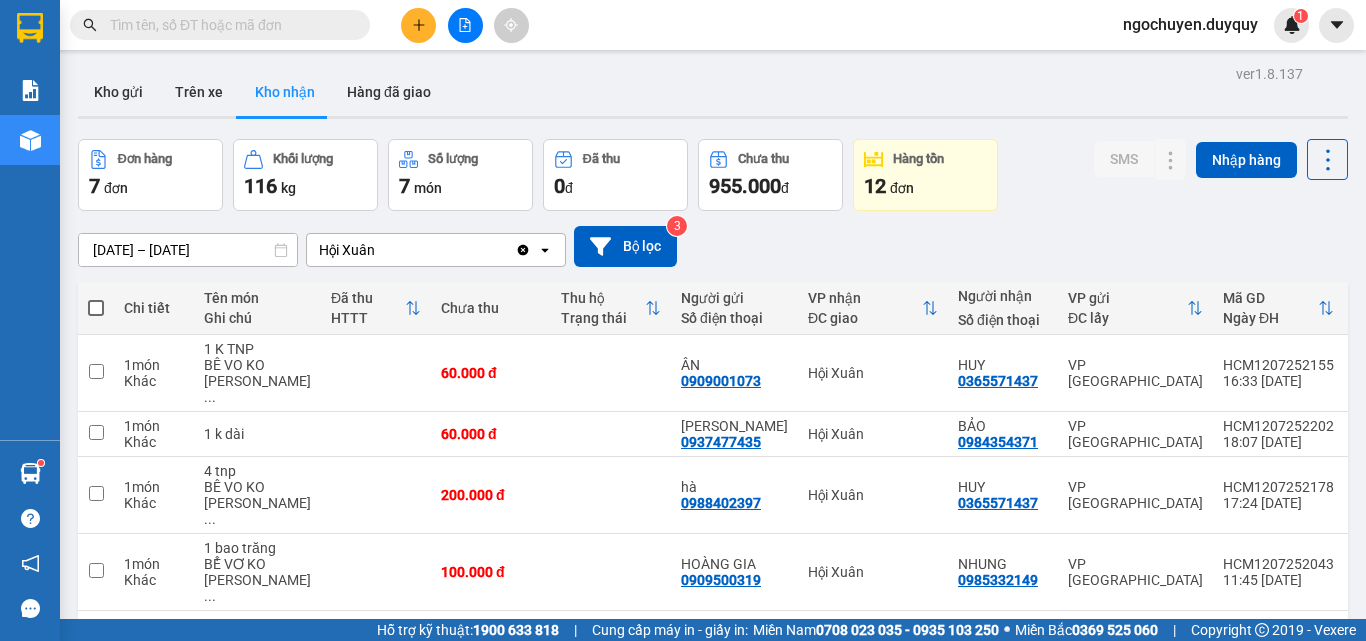 click on "[DATE] – [DATE]" at bounding box center (188, 250) 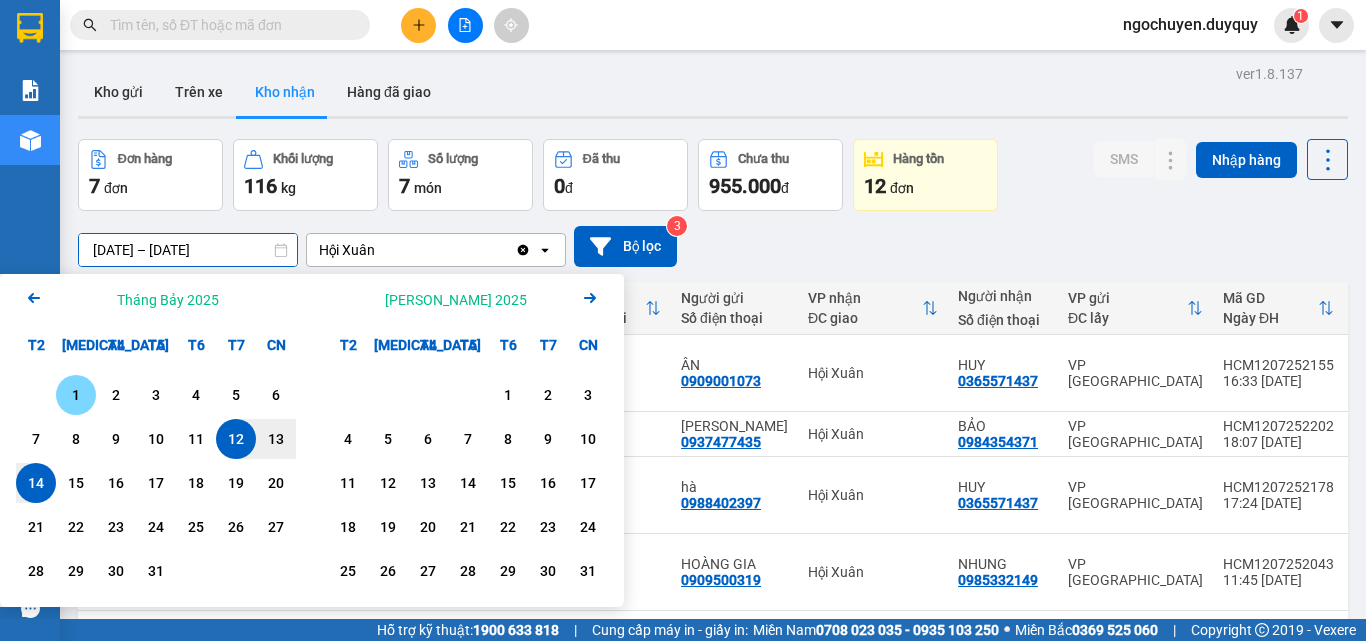 click on "1" at bounding box center (76, 395) 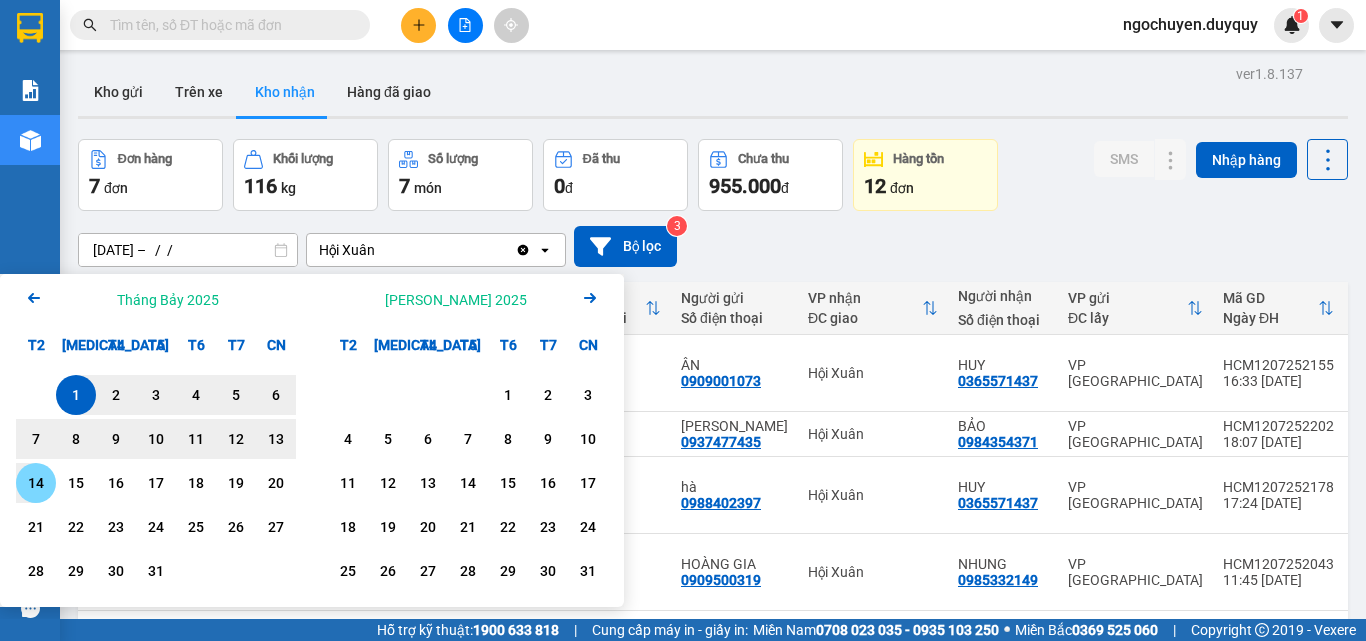 click on "14" at bounding box center (36, 483) 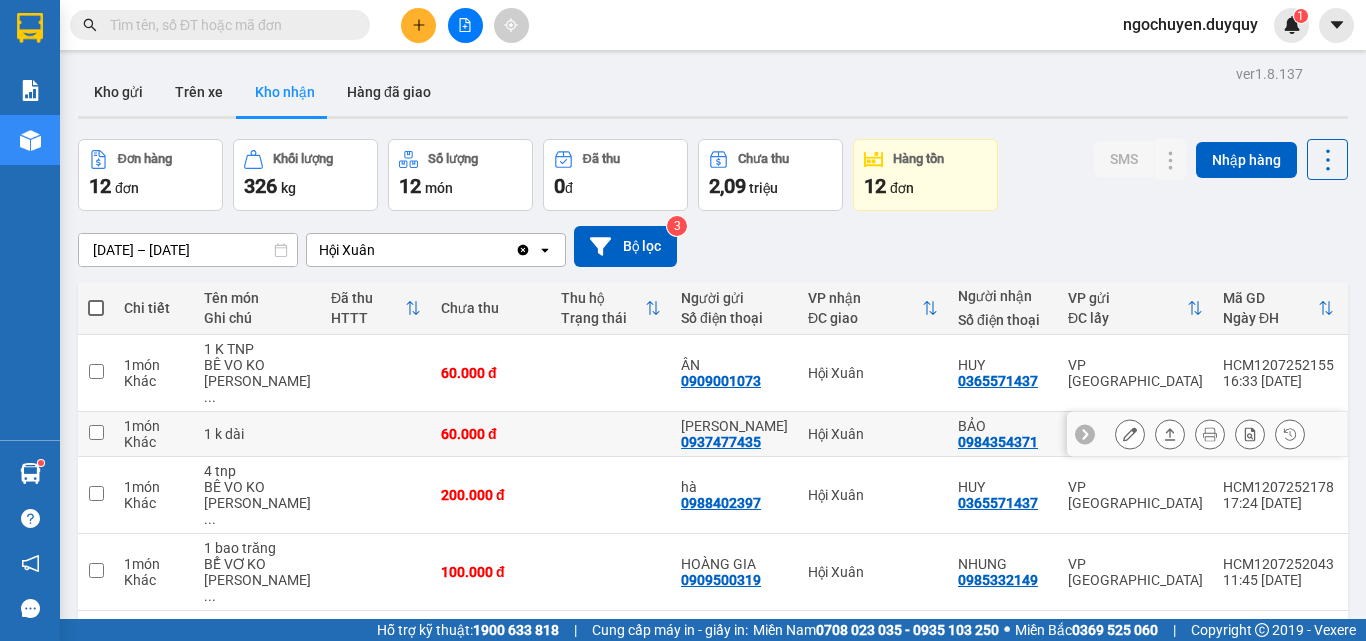 scroll, scrollTop: 400, scrollLeft: 0, axis: vertical 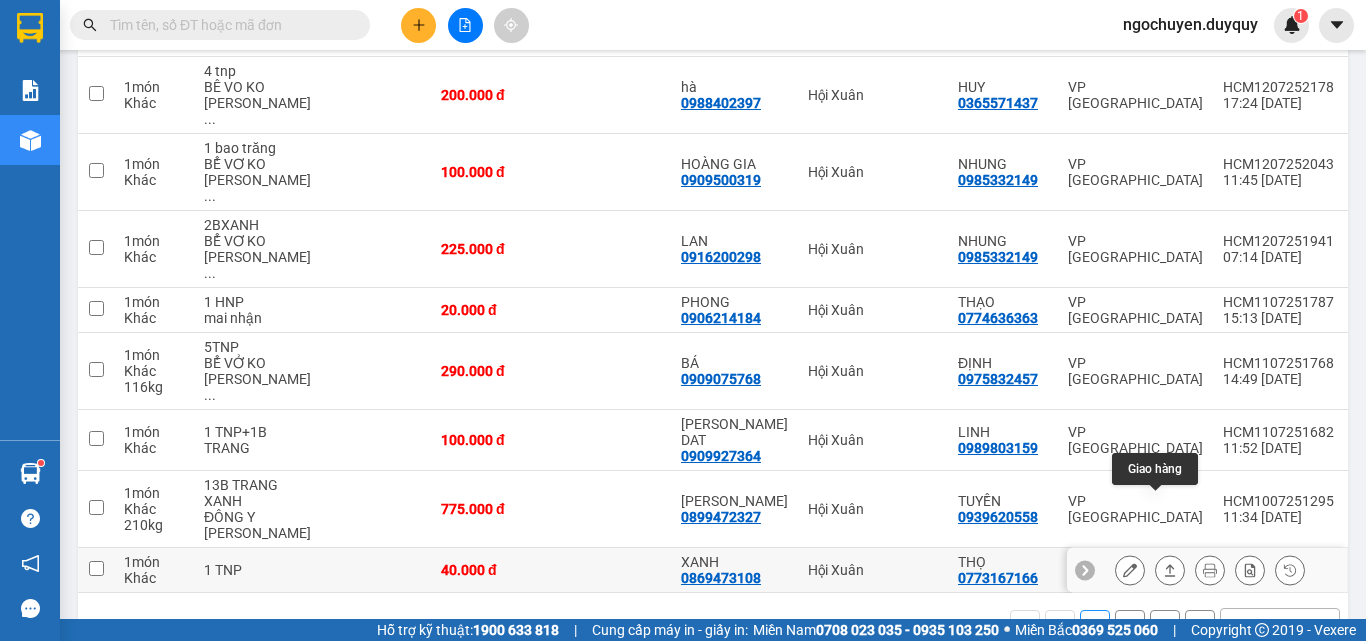 click at bounding box center (1170, 570) 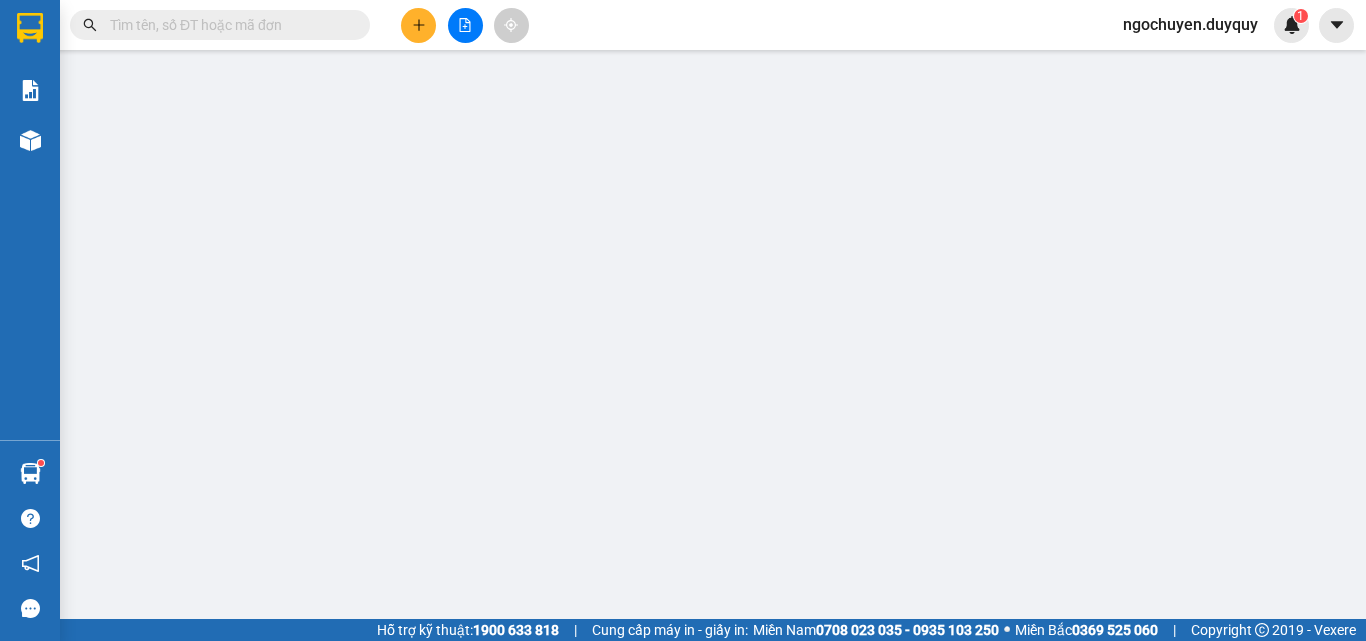 type on "0869473108" 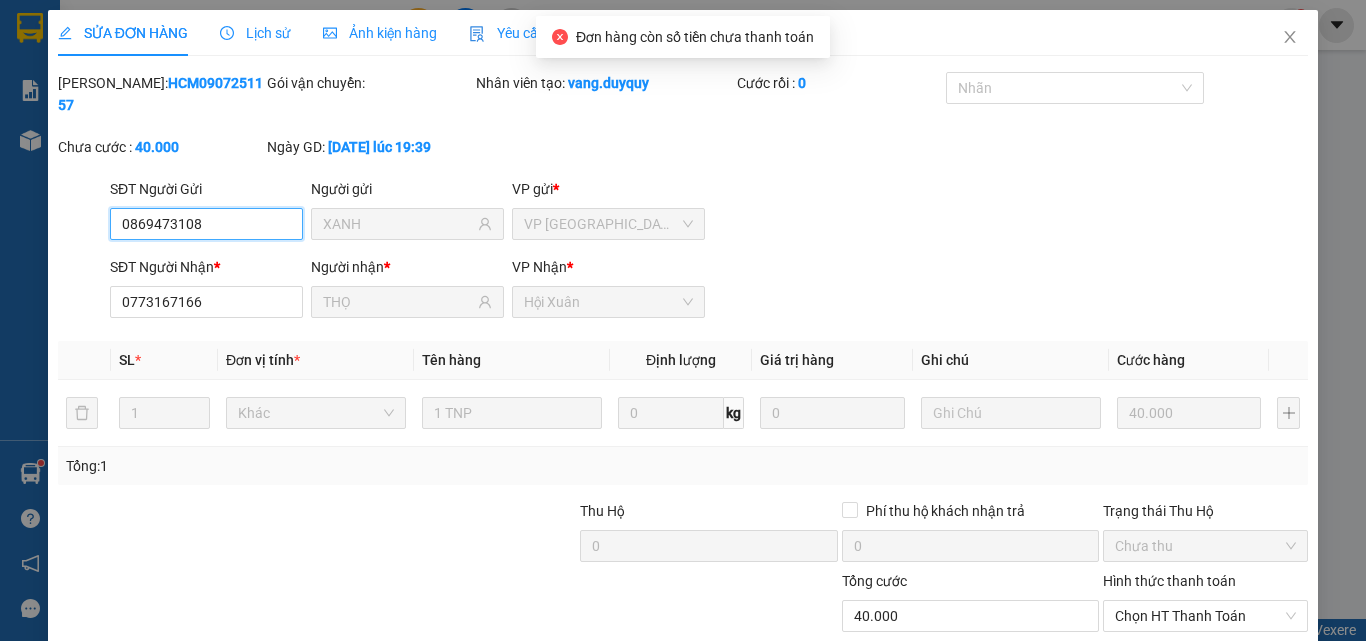 scroll, scrollTop: 0, scrollLeft: 0, axis: both 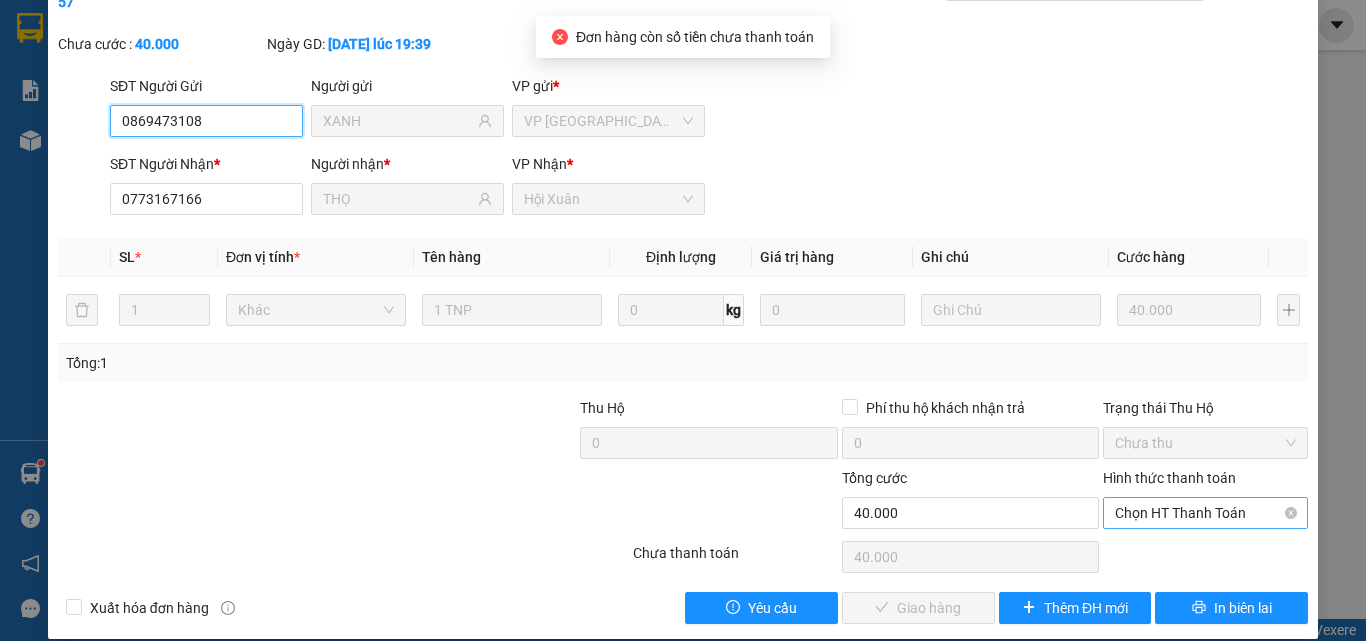 click on "Chọn HT Thanh Toán" at bounding box center [1205, 513] 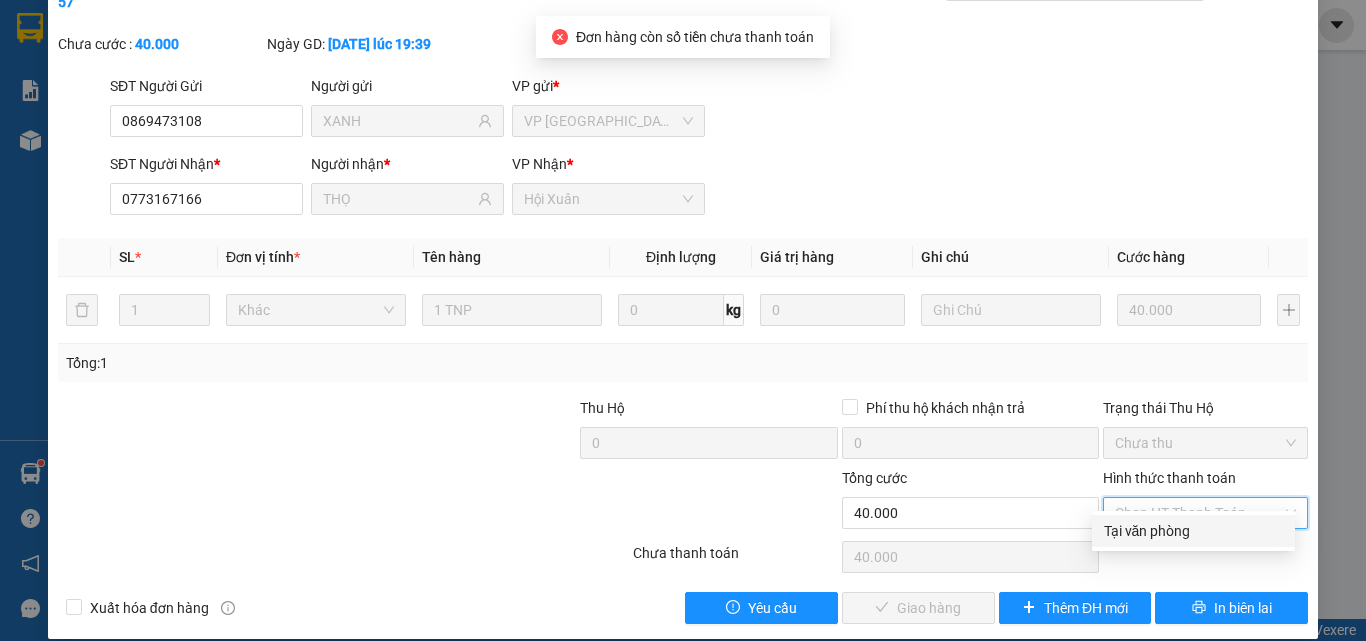 click on "Tại văn phòng" at bounding box center [1193, 531] 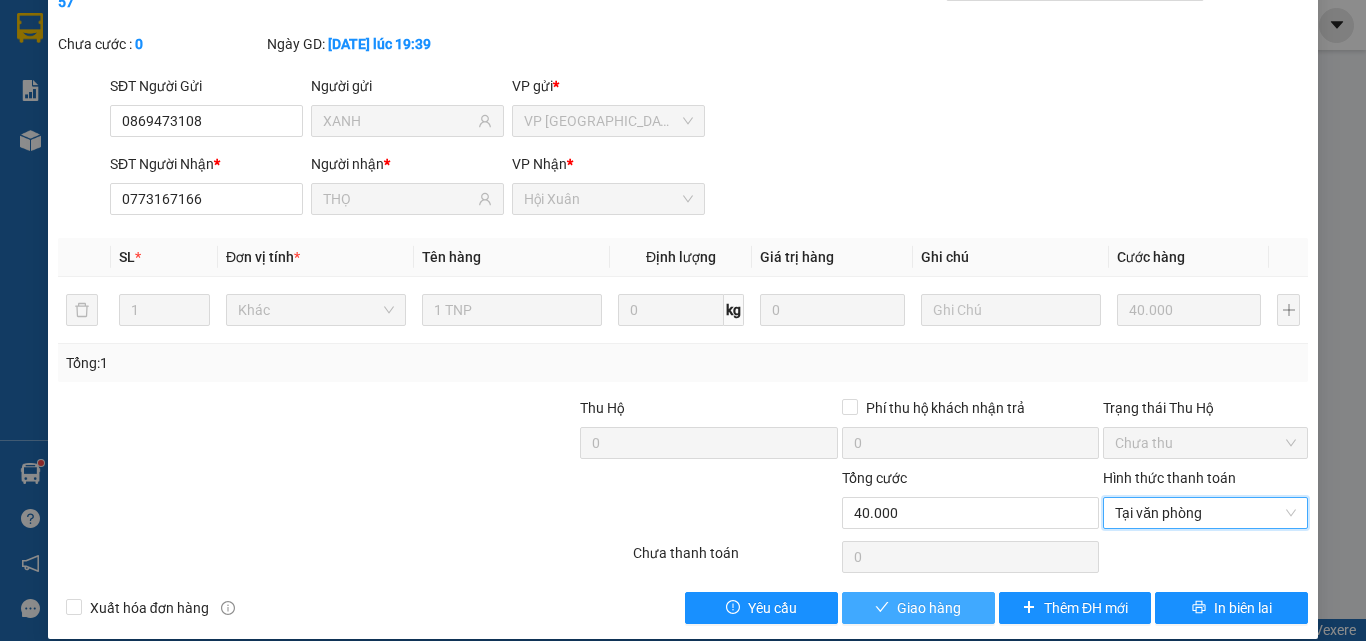 click on "Giao hàng" at bounding box center (929, 608) 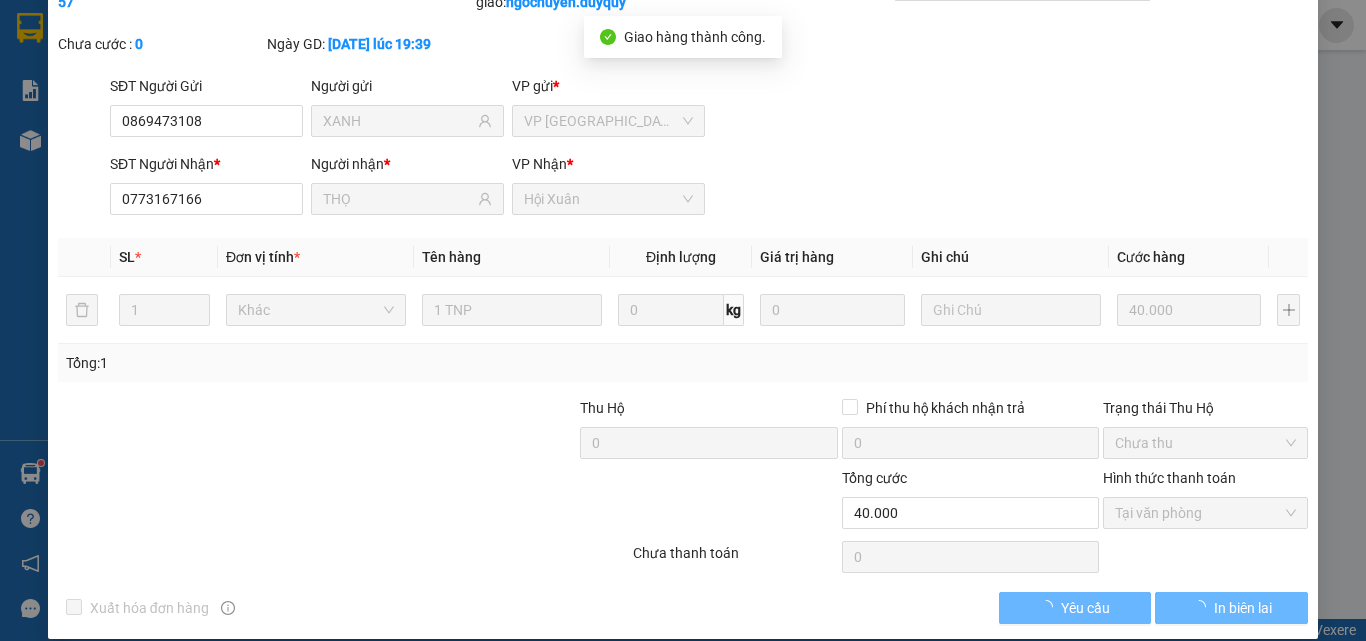 scroll, scrollTop: 0, scrollLeft: 0, axis: both 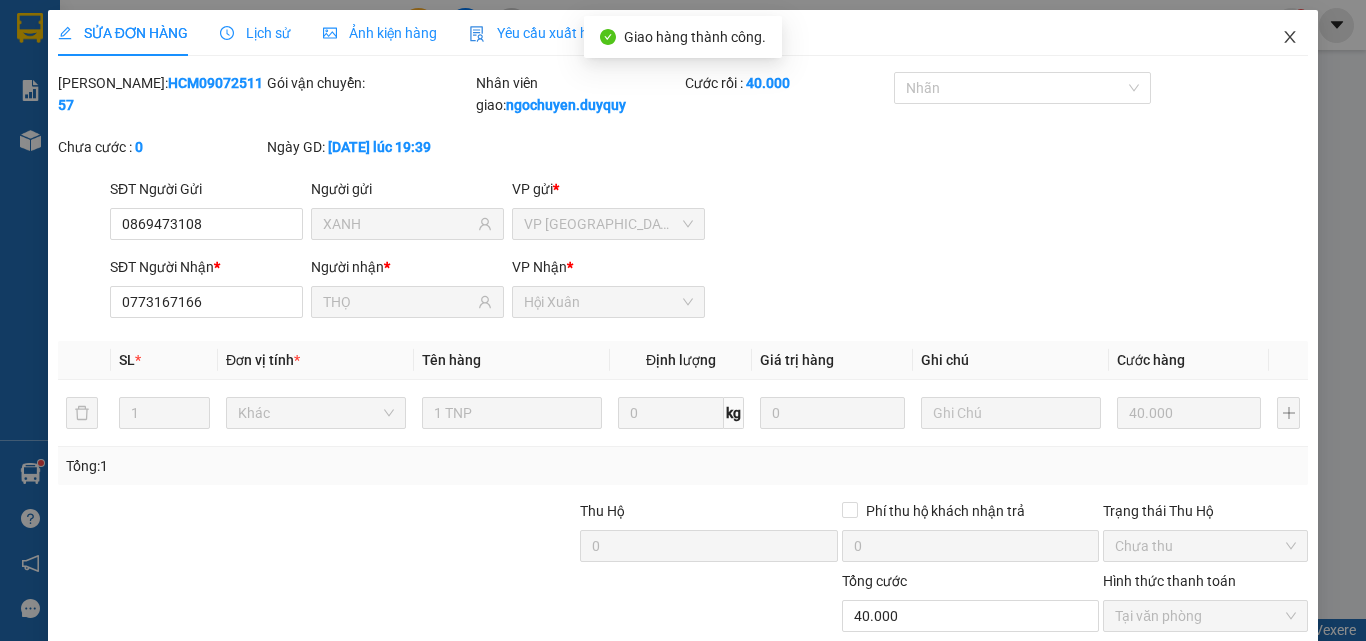 click at bounding box center (1290, 38) 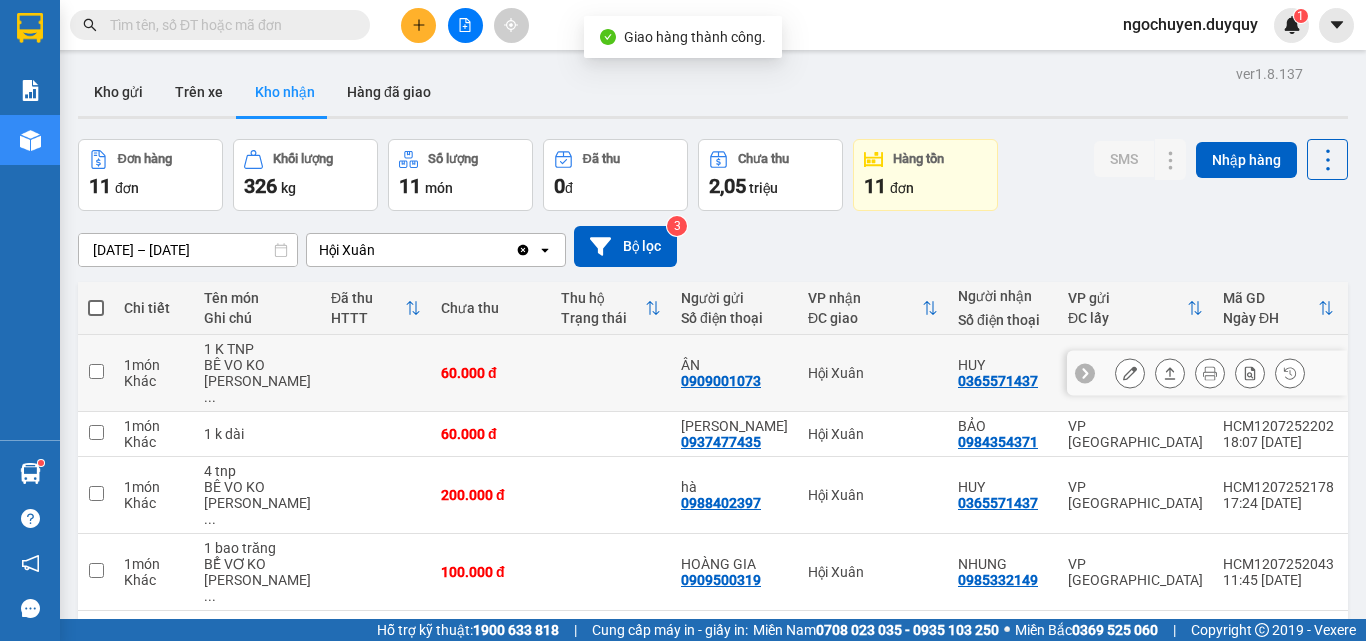 scroll, scrollTop: 400, scrollLeft: 0, axis: vertical 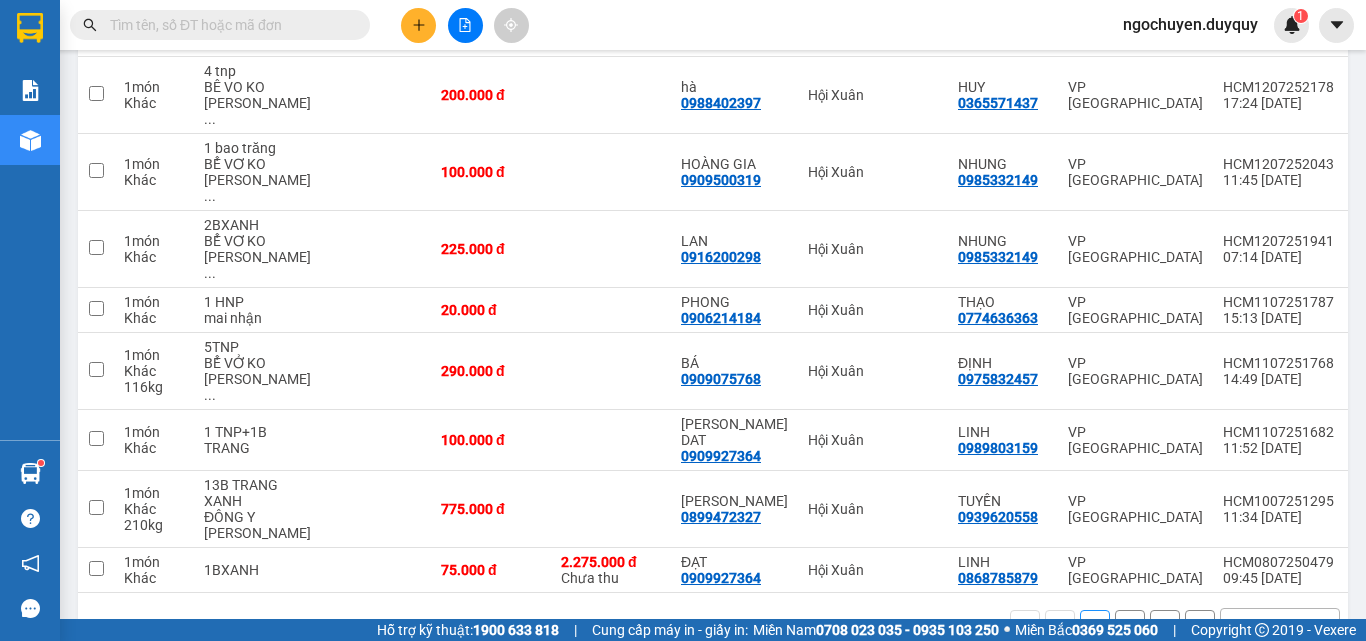 click on "2" at bounding box center (1130, 625) 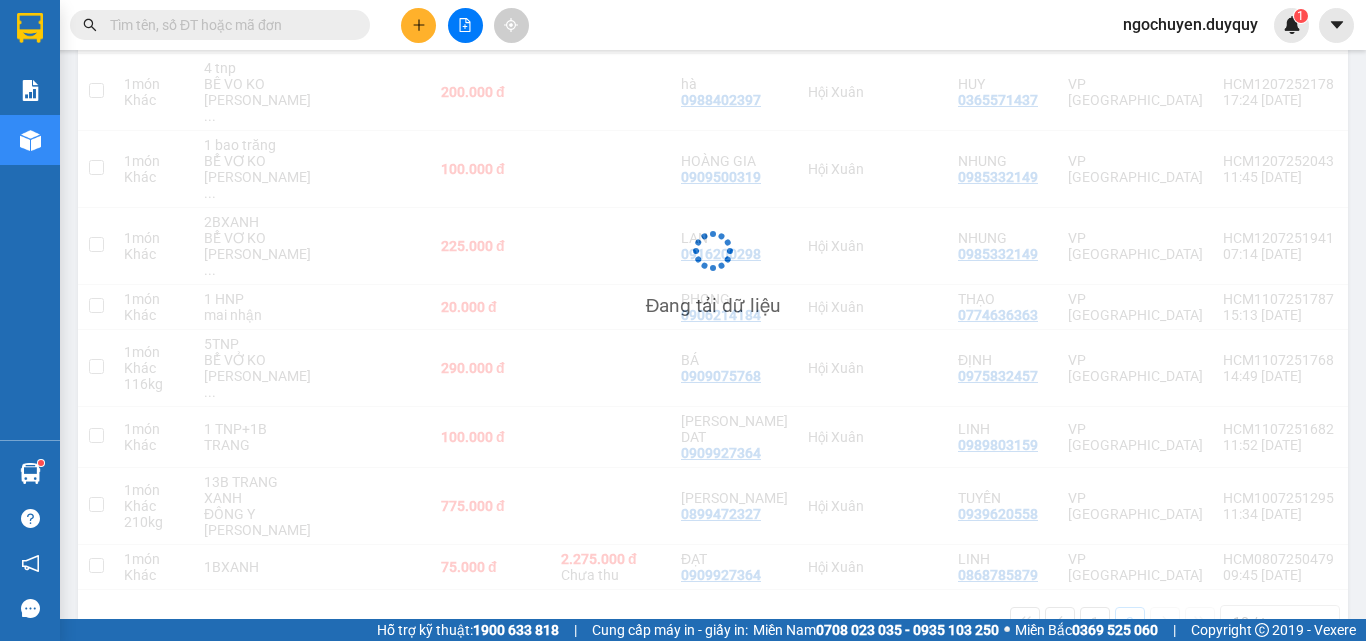 scroll, scrollTop: 92, scrollLeft: 0, axis: vertical 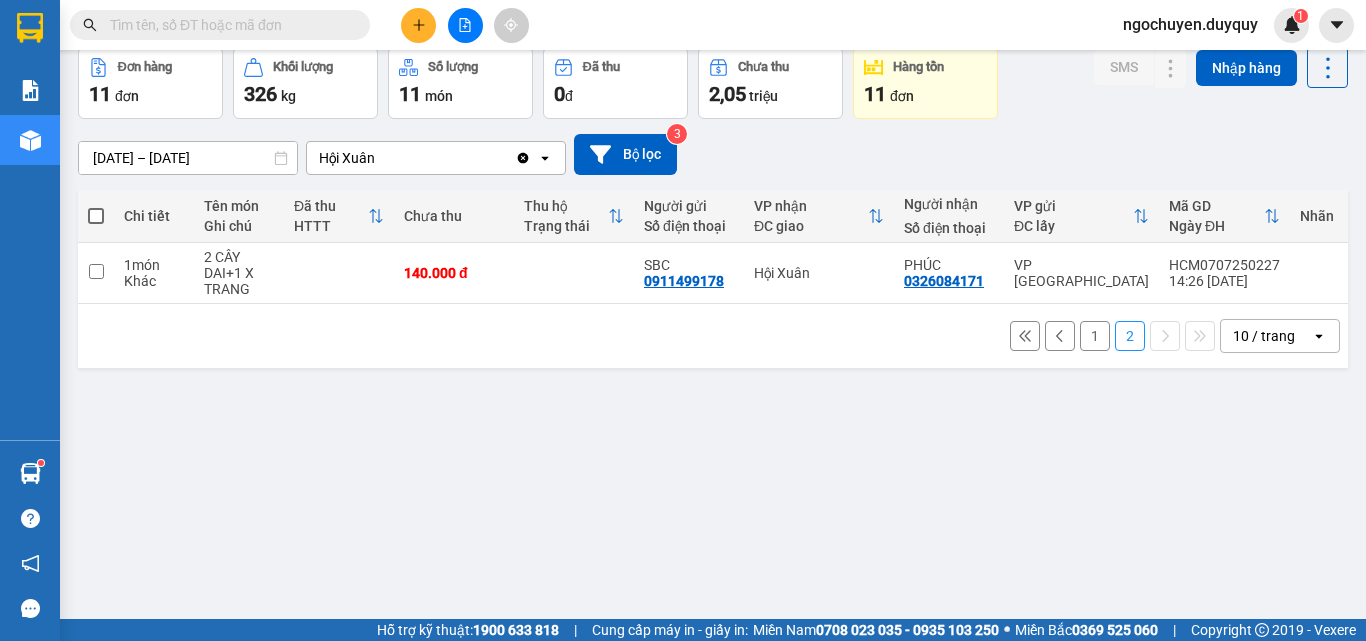 click on "1" at bounding box center [1095, 336] 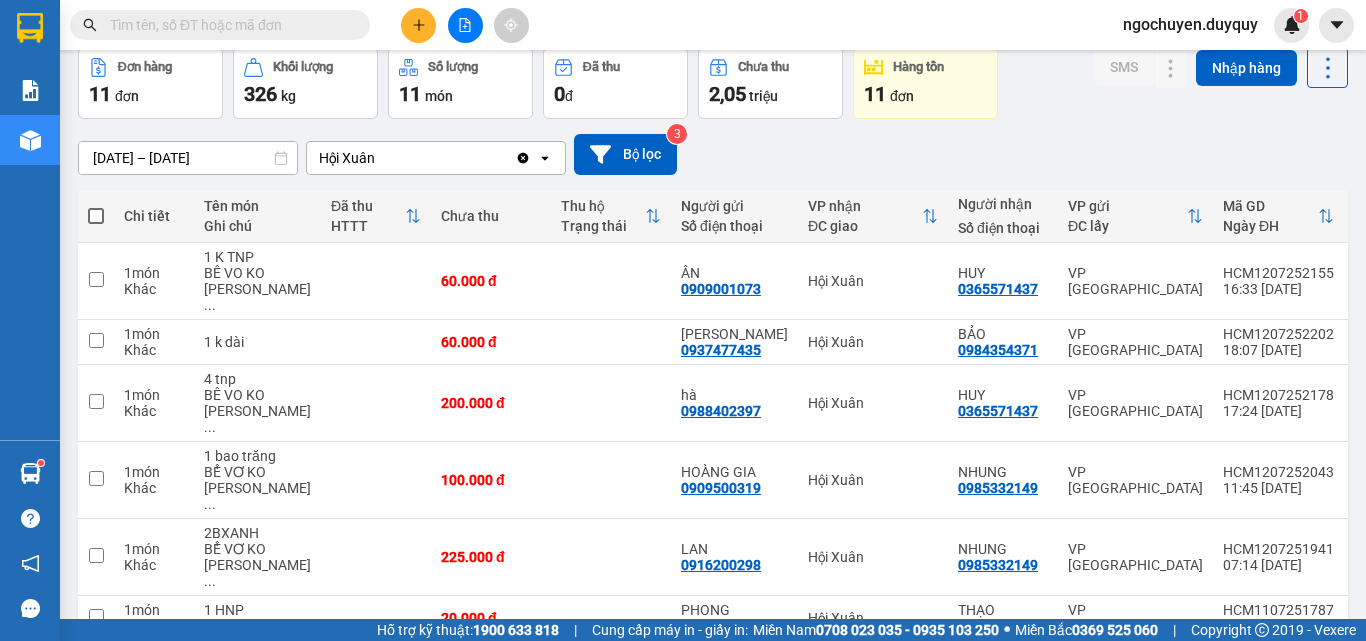 scroll, scrollTop: 400, scrollLeft: 0, axis: vertical 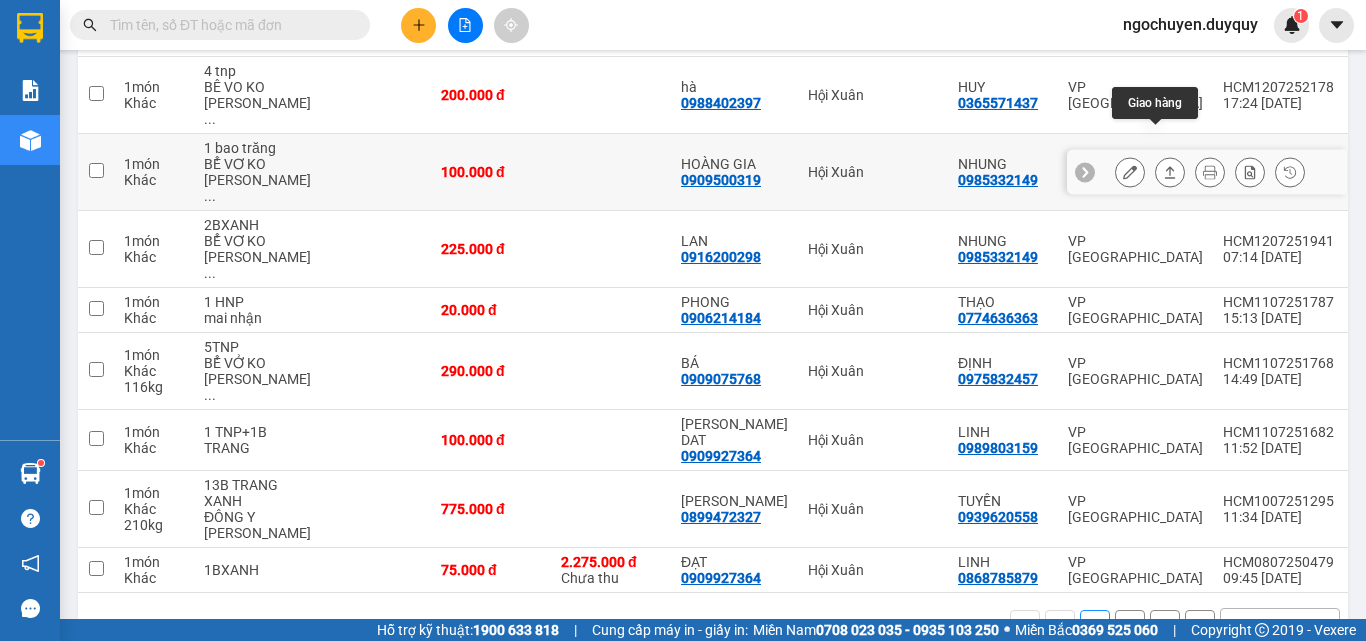 click at bounding box center (1170, 172) 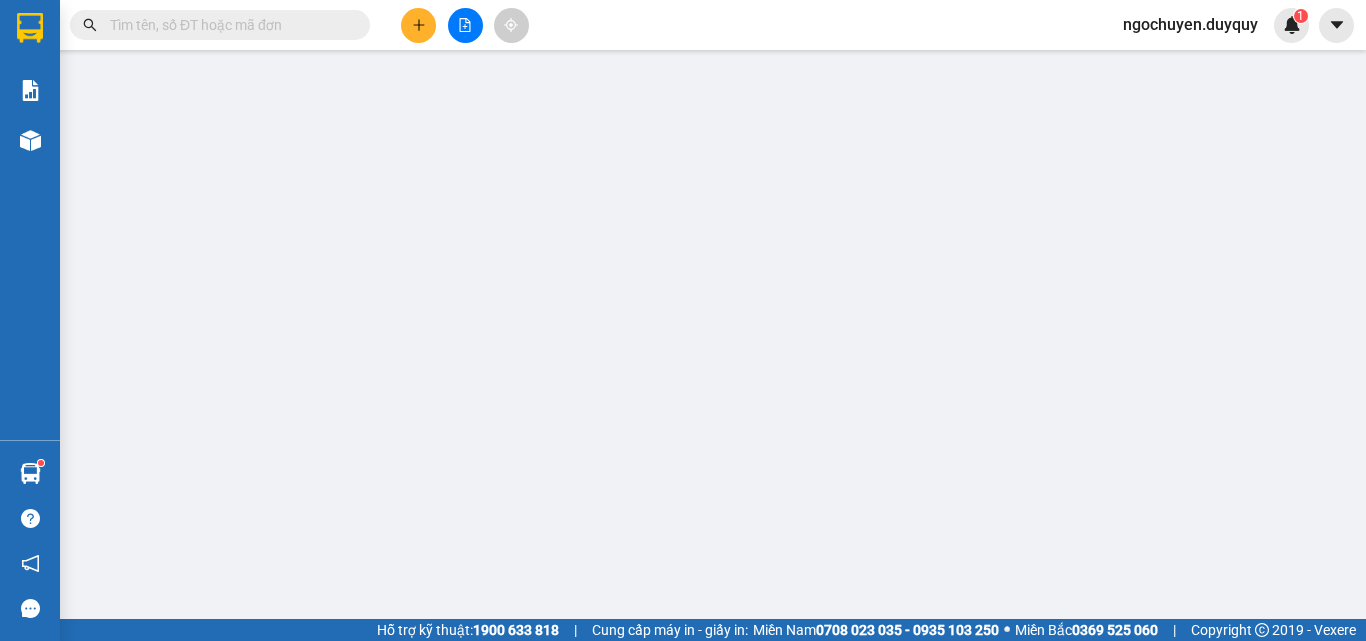 scroll, scrollTop: 0, scrollLeft: 0, axis: both 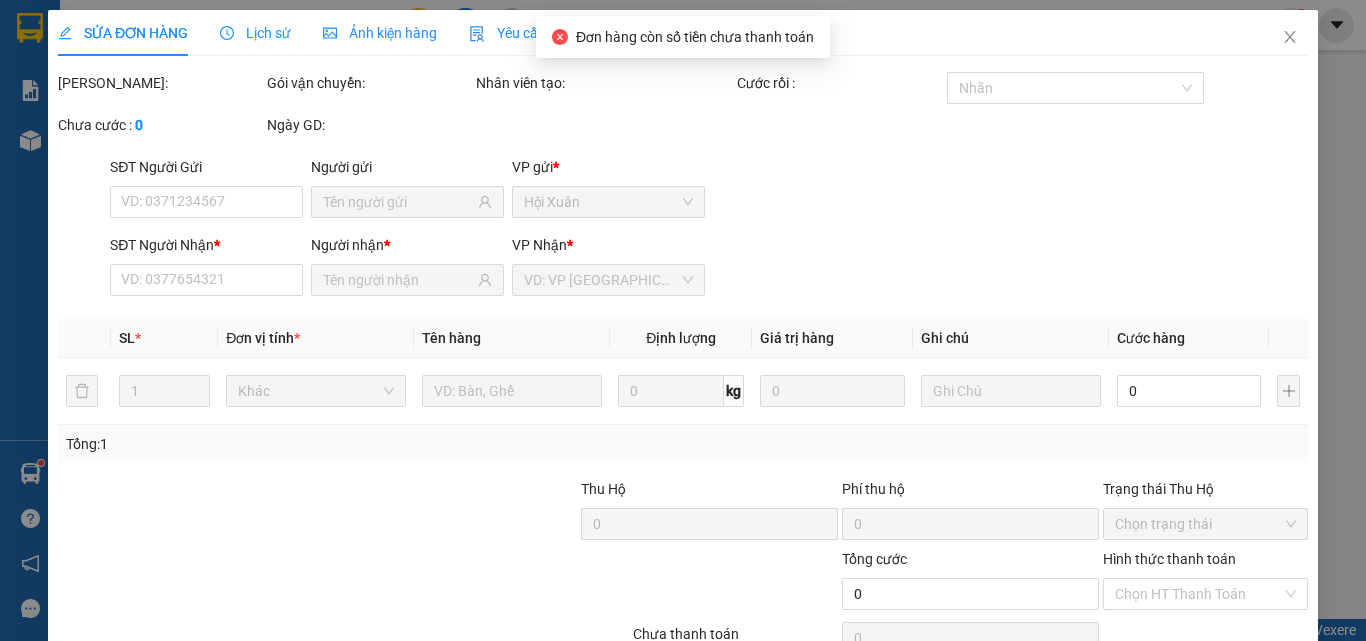 type on "0909500319" 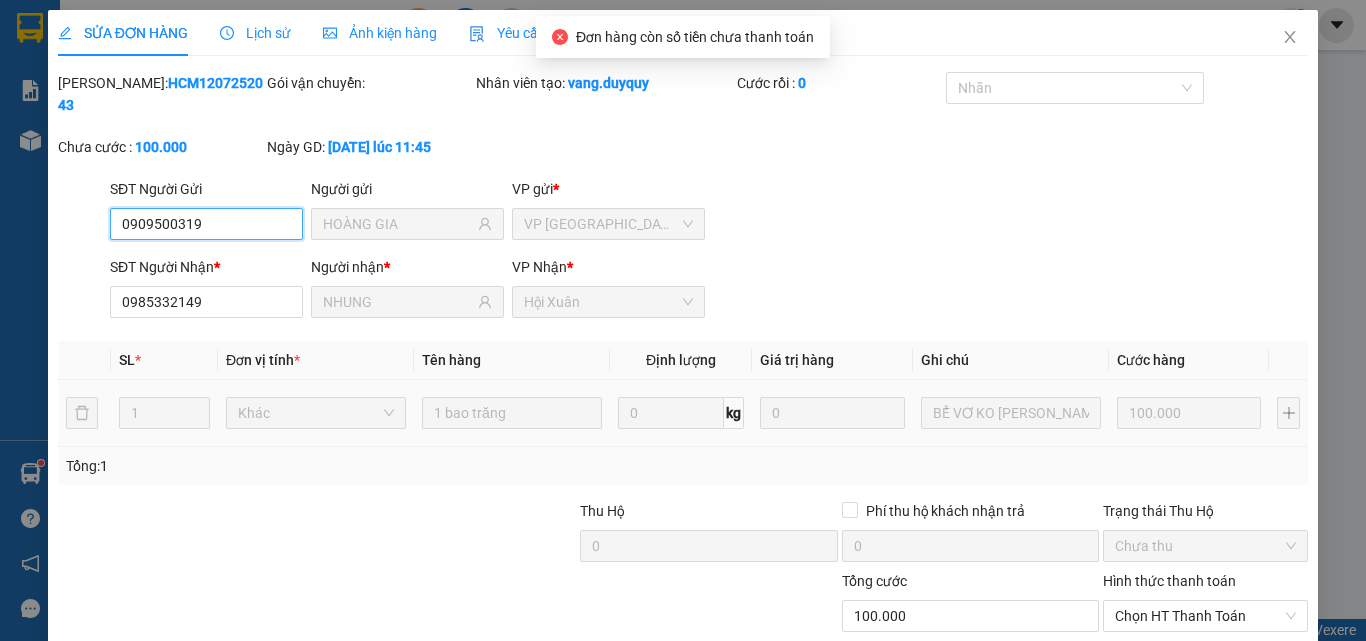 scroll, scrollTop: 103, scrollLeft: 0, axis: vertical 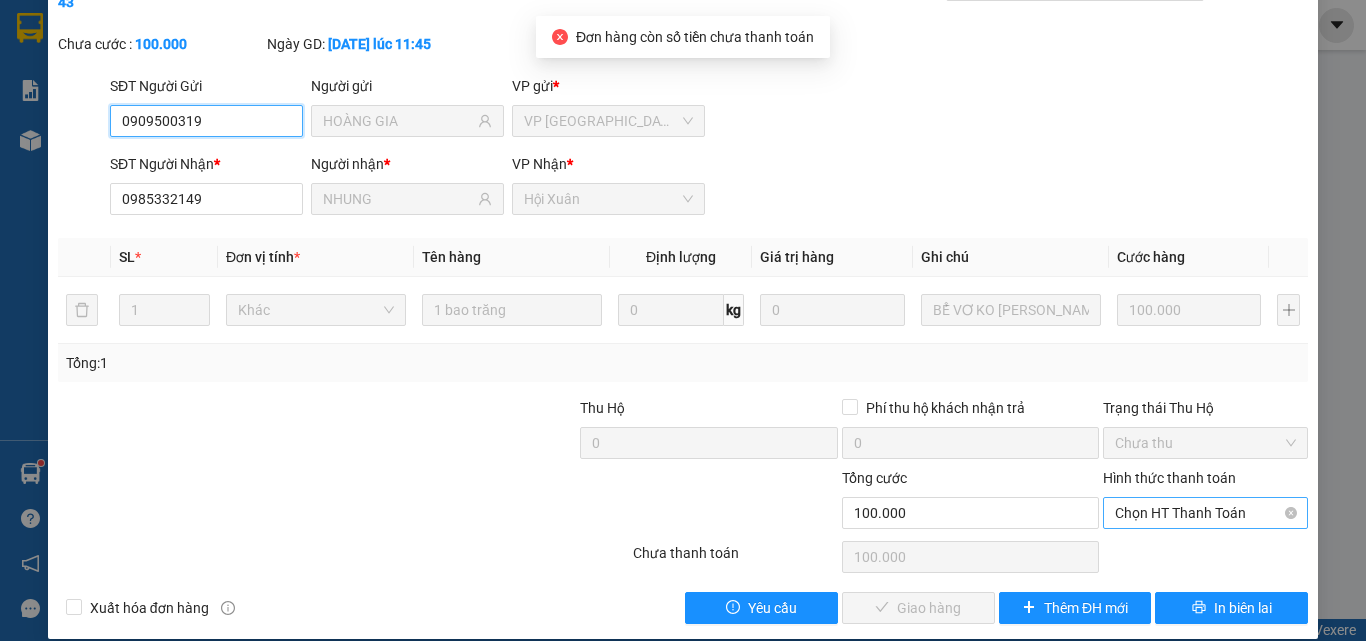 click on "Chọn HT Thanh Toán" at bounding box center (1205, 513) 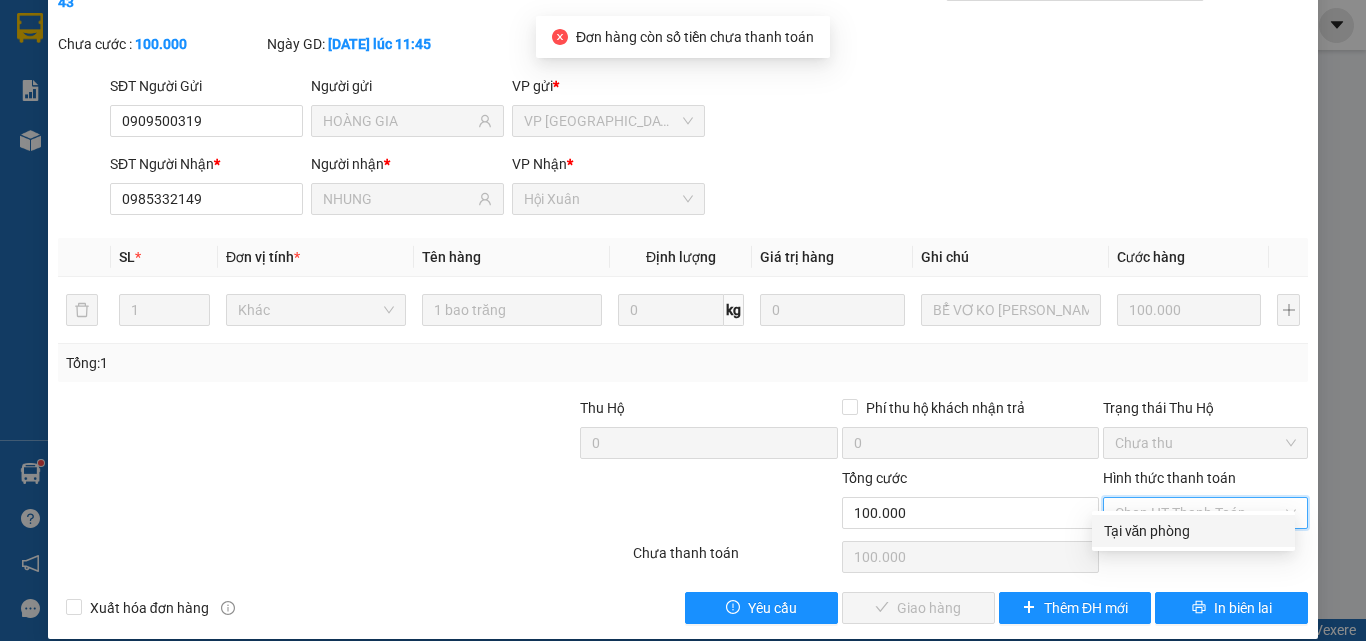 click on "Tại văn phòng" at bounding box center [1193, 531] 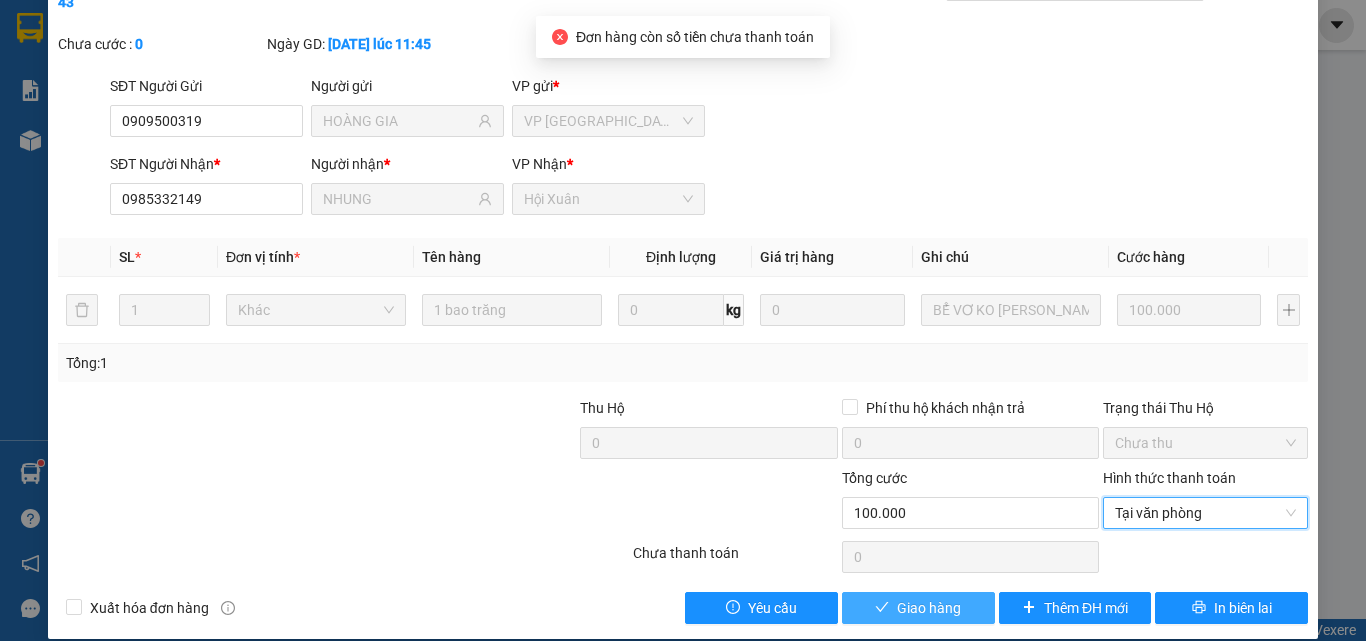 click on "Giao hàng" at bounding box center [929, 608] 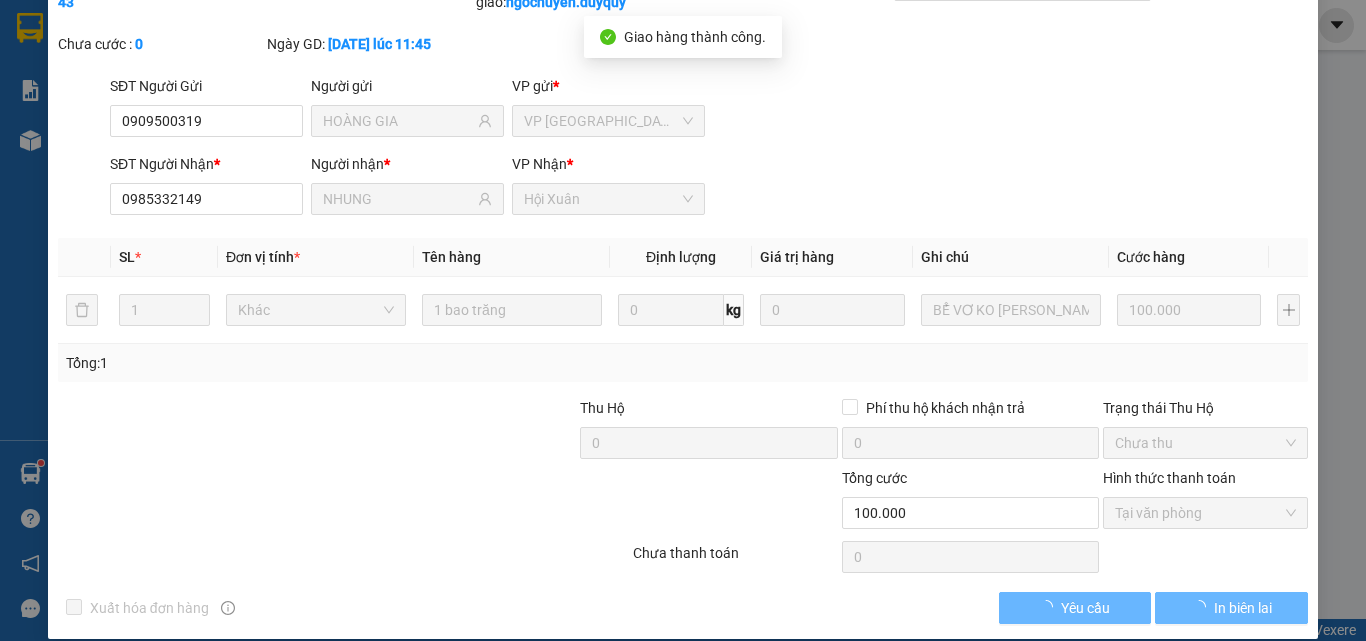 scroll, scrollTop: 0, scrollLeft: 0, axis: both 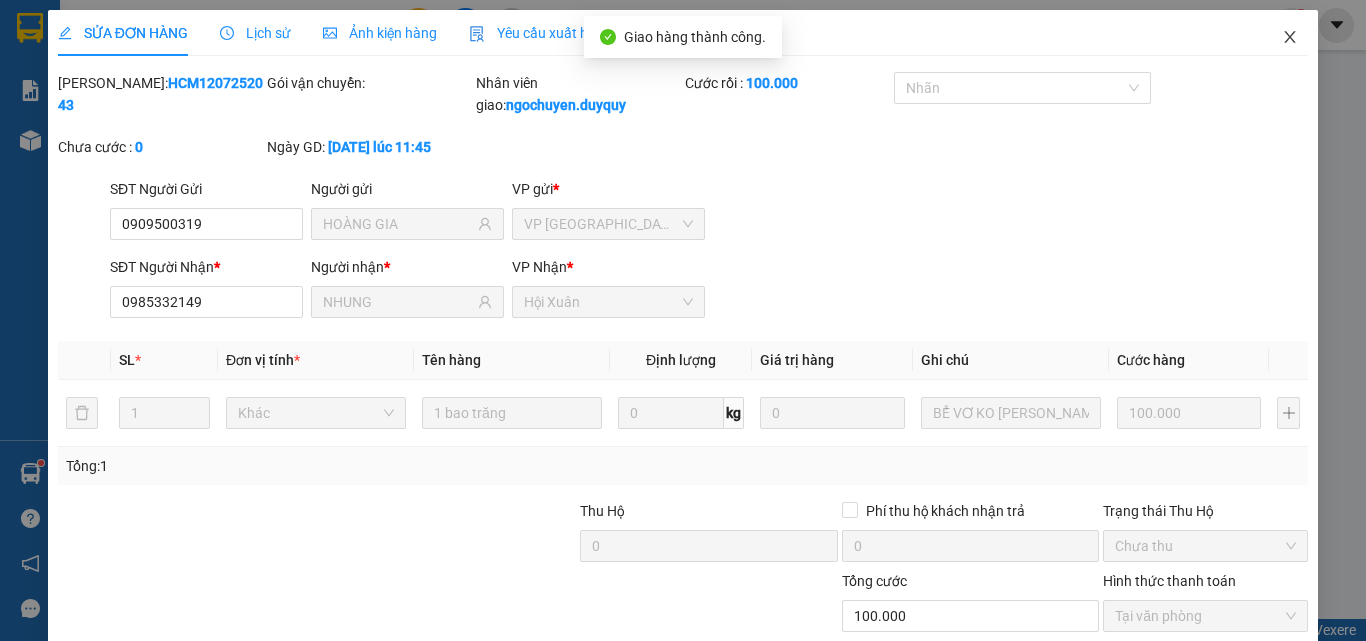 click at bounding box center (1290, 38) 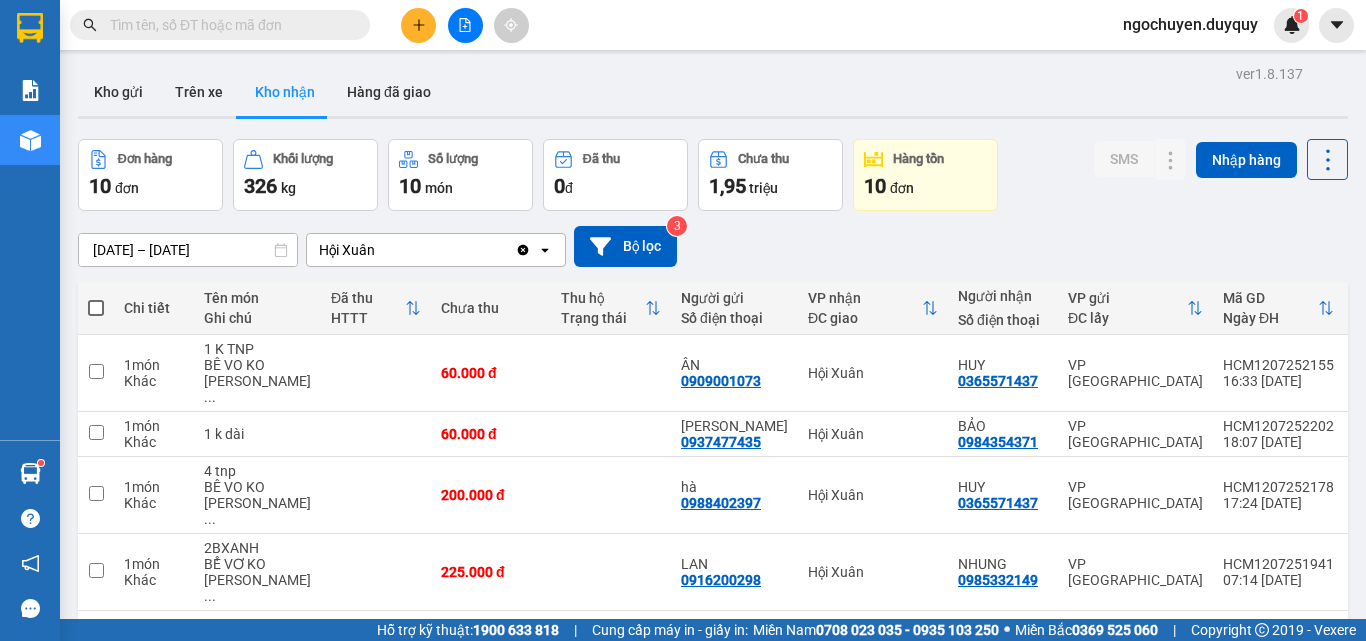 click on "ver  1.8.137 Kho gửi Trên xe [PERSON_NAME] Hàng đã [PERSON_NAME] hàng 10 đơn [PERSON_NAME] 326 kg Số [PERSON_NAME] 10 món Đã thu 0  [PERSON_NAME] thu 1,95   [PERSON_NAME] Hàng tồn 10 đơn SMS Nhập hàng [DATE] – [DATE] Press the down arrow key to interact with the calendar and select a date. Press the escape button to close the calendar. Selected date range is from [DATE] to [DATE]. Hội Xuân Clear value open Bộ lọc 3 [PERSON_NAME] Tên món Ghi chú Đã thu HTTT Chưa thu Thu [PERSON_NAME] thái Người gửi Số điện thoại [PERSON_NAME] ĐC [PERSON_NAME] Người [PERSON_NAME] Số điện thoại VP gửi ĐC lấy Mã GD Ngày ĐH [PERSON_NAME] 1  món Khác 1 K TNP  BÊ VO KO [PERSON_NAME] ... 60.000 đ  ÂN 0909001073 Hội [PERSON_NAME] 0365571437 VP [GEOGRAPHIC_DATA] 16:33 [DATE] 1  món Khác 1 k dài 60.000 [PERSON_NAME] 0937477435 Hội [PERSON_NAME] 0984354371 VP [GEOGRAPHIC_DATA] 18:07 [DATE] 1  món Khác 4 tnp  BÊ VO KO [PERSON_NAME] ... 200.000 đ hà 0988402397 Hội [PERSON_NAME] 0365571437 VP [GEOGRAPHIC_DATA] 1 ..." at bounding box center [713, 546] 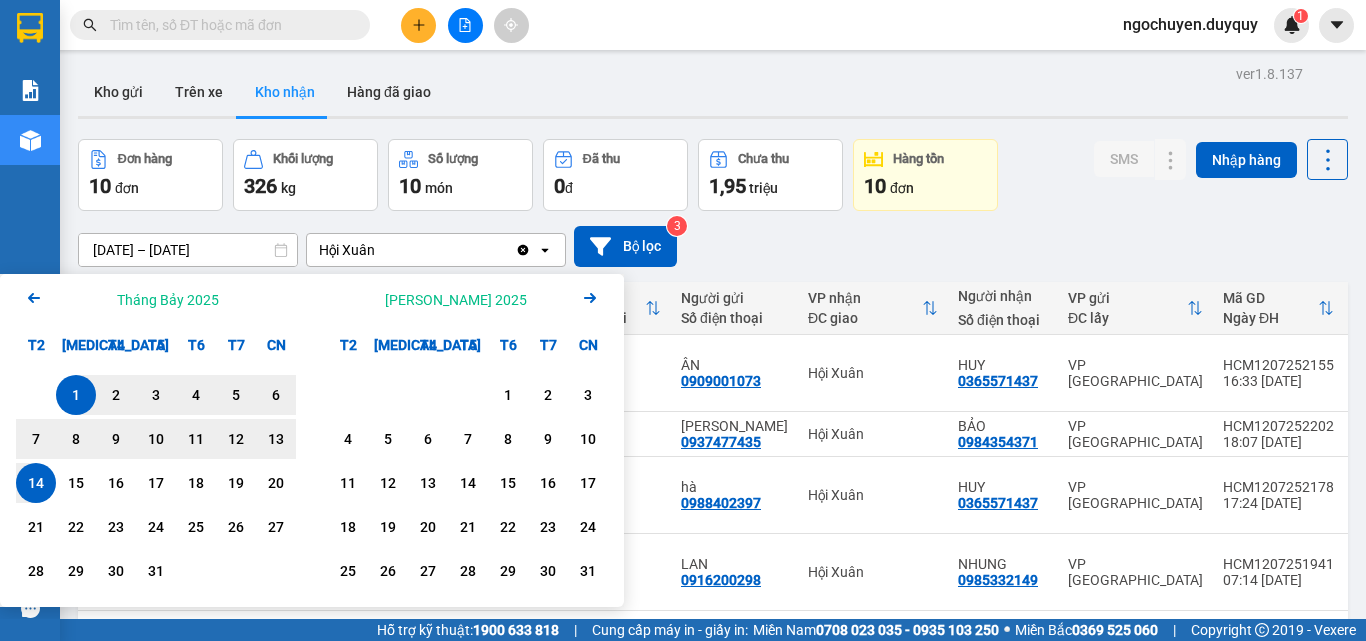 click on "Arrow Left" 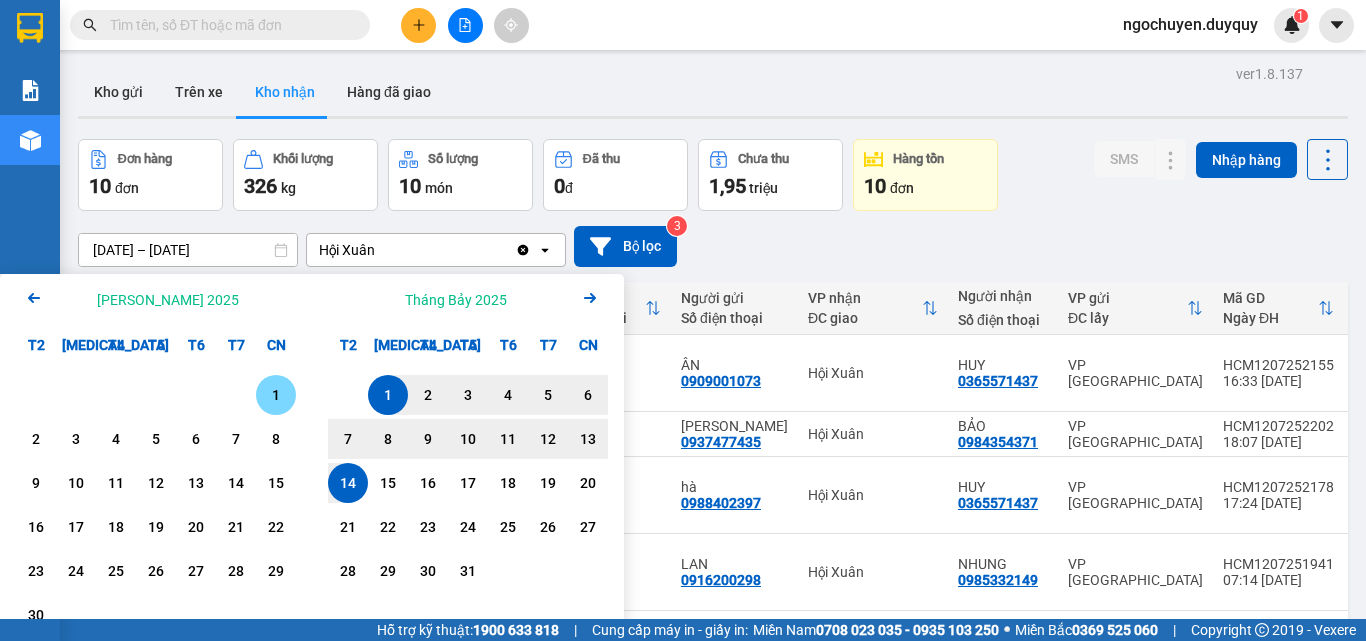 click on "1" at bounding box center (276, 395) 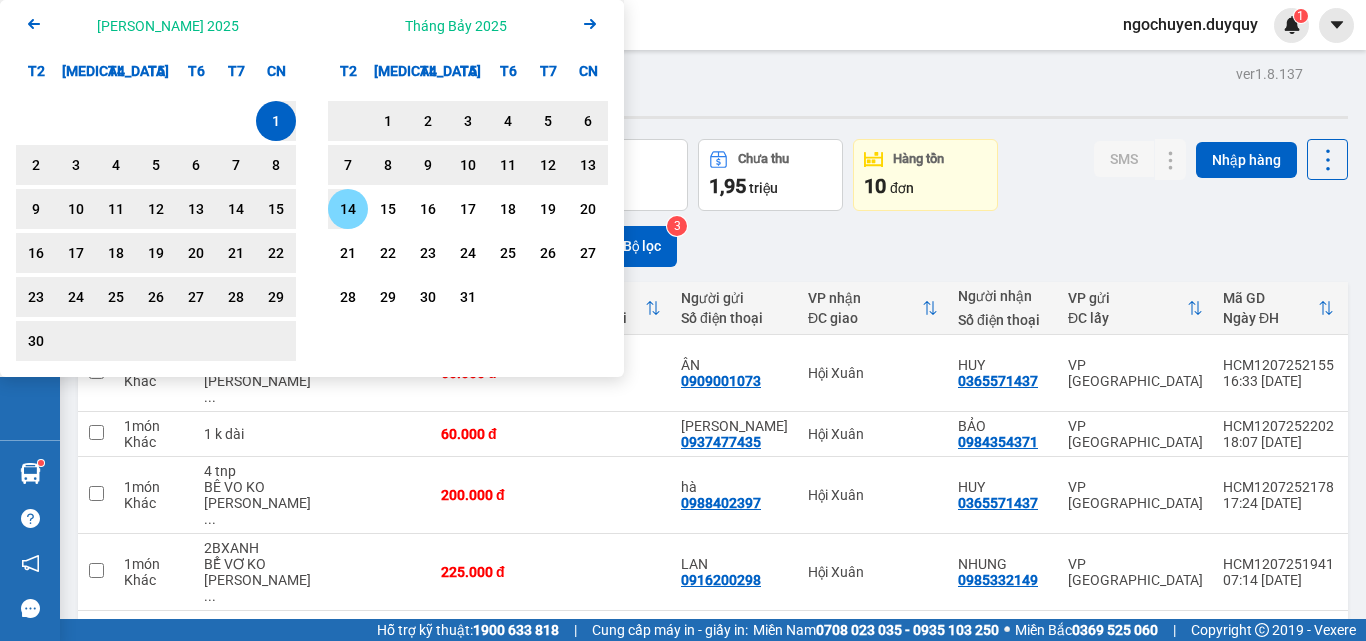 click on "14" at bounding box center [348, 209] 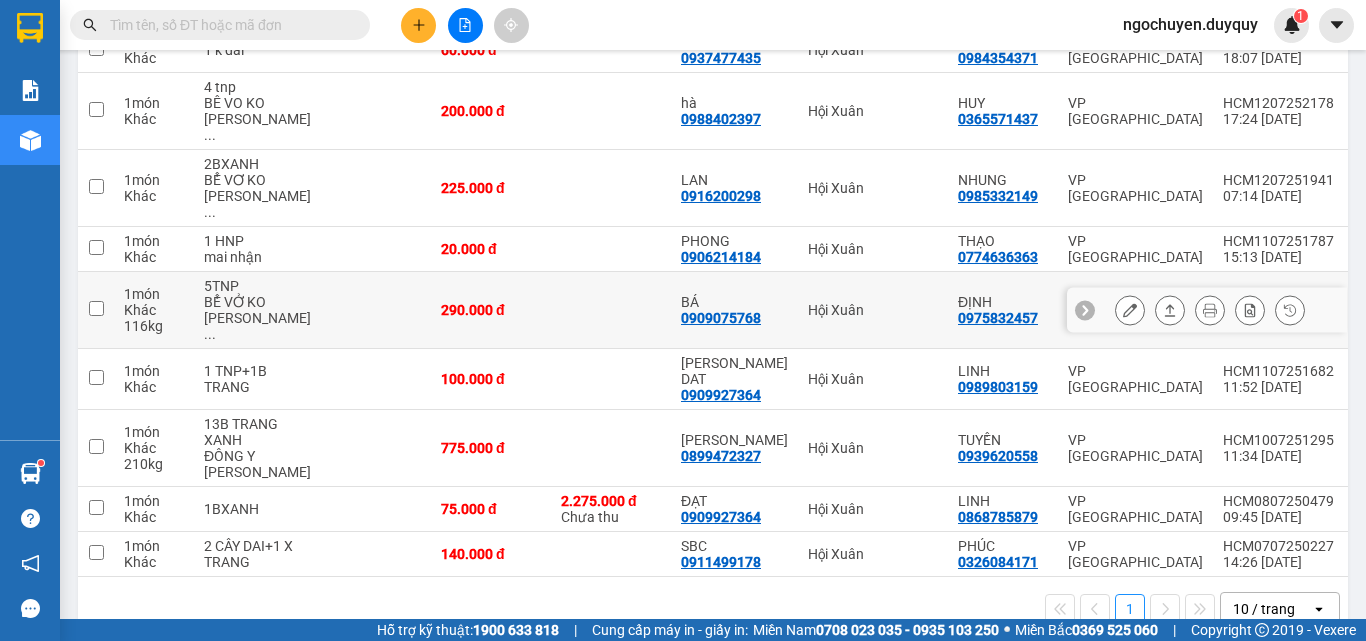 scroll, scrollTop: 0, scrollLeft: 0, axis: both 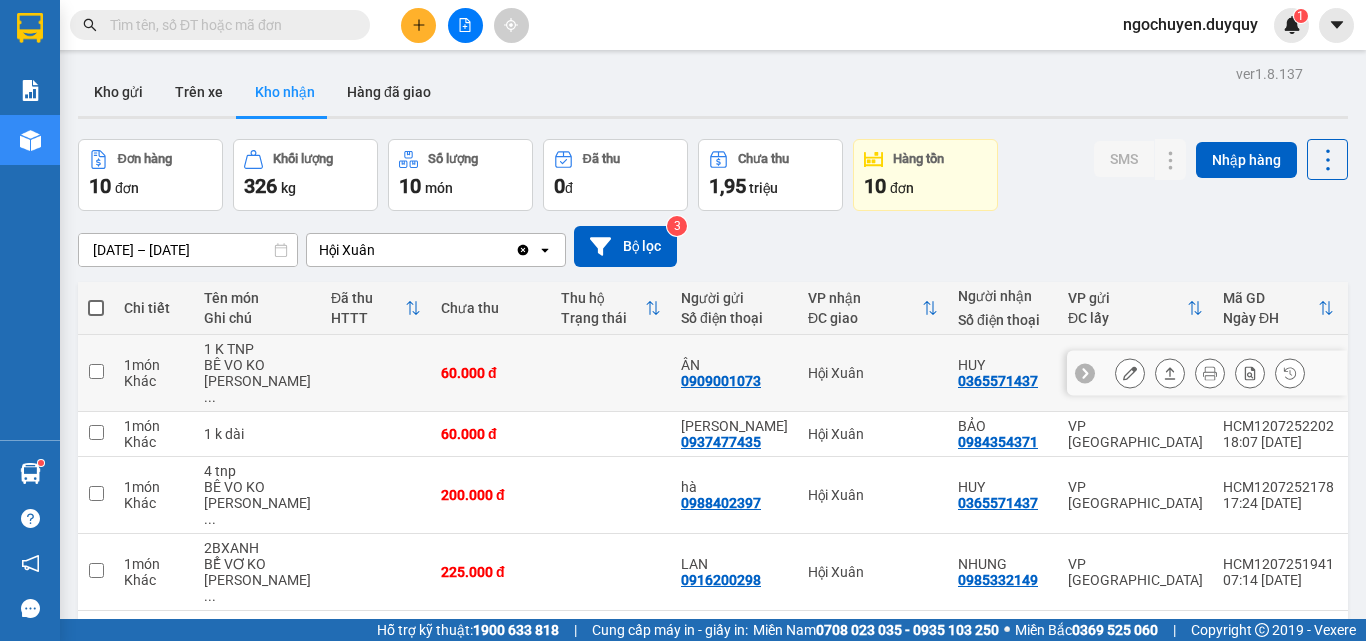 click on "60.000 đ" at bounding box center (491, 373) 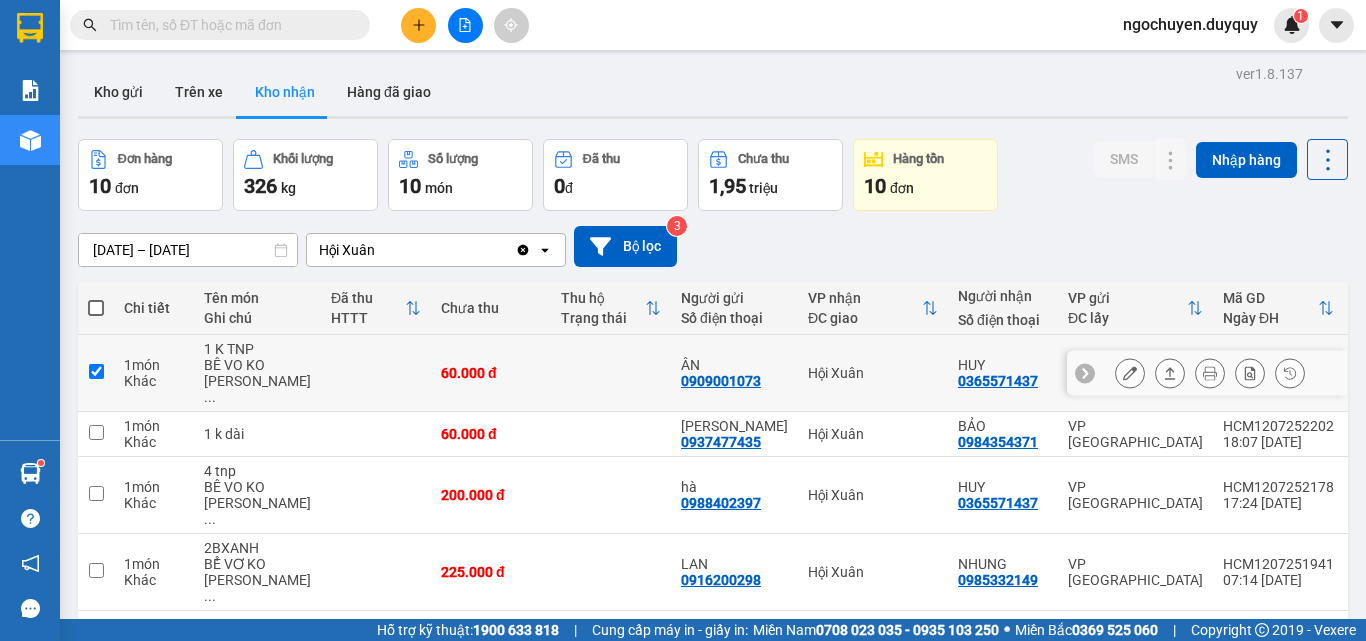 checkbox on "true" 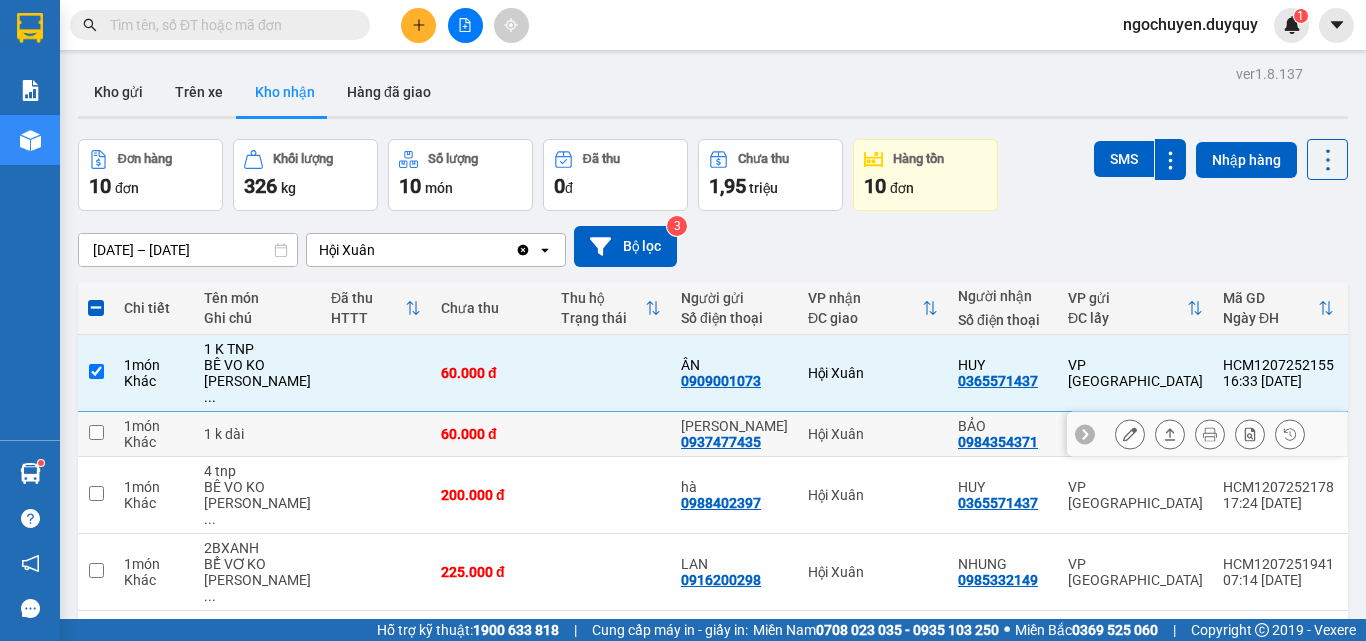 click at bounding box center [611, 434] 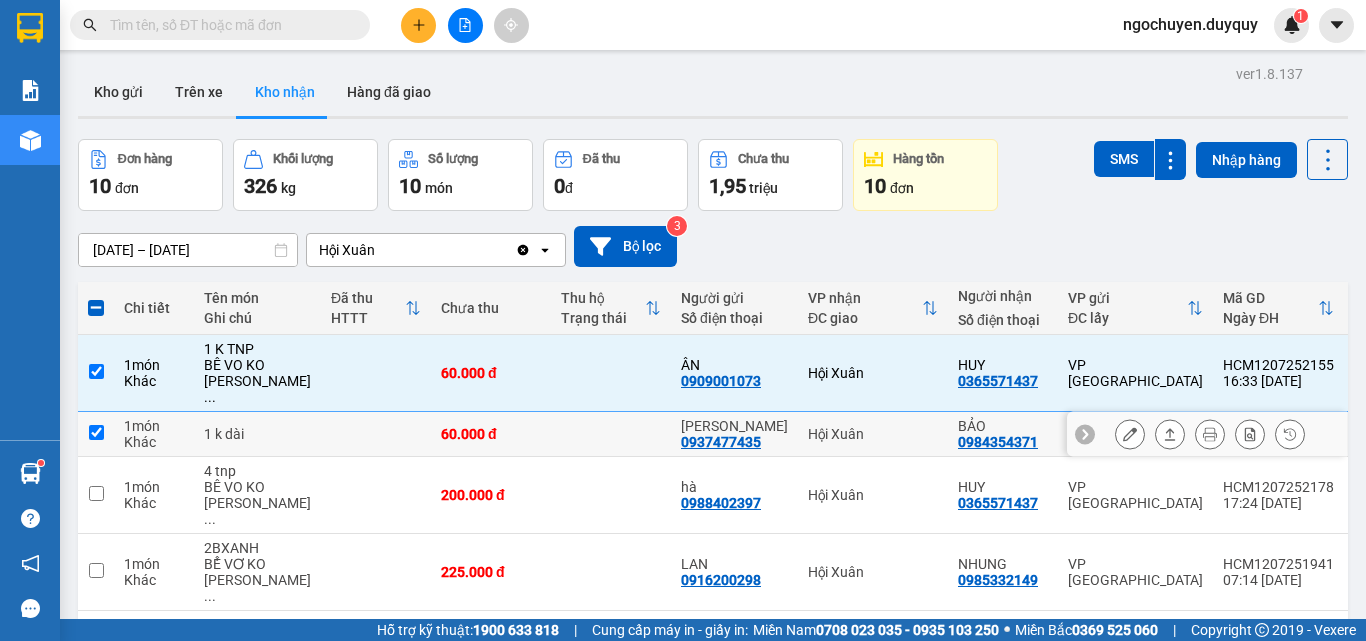 checkbox on "true" 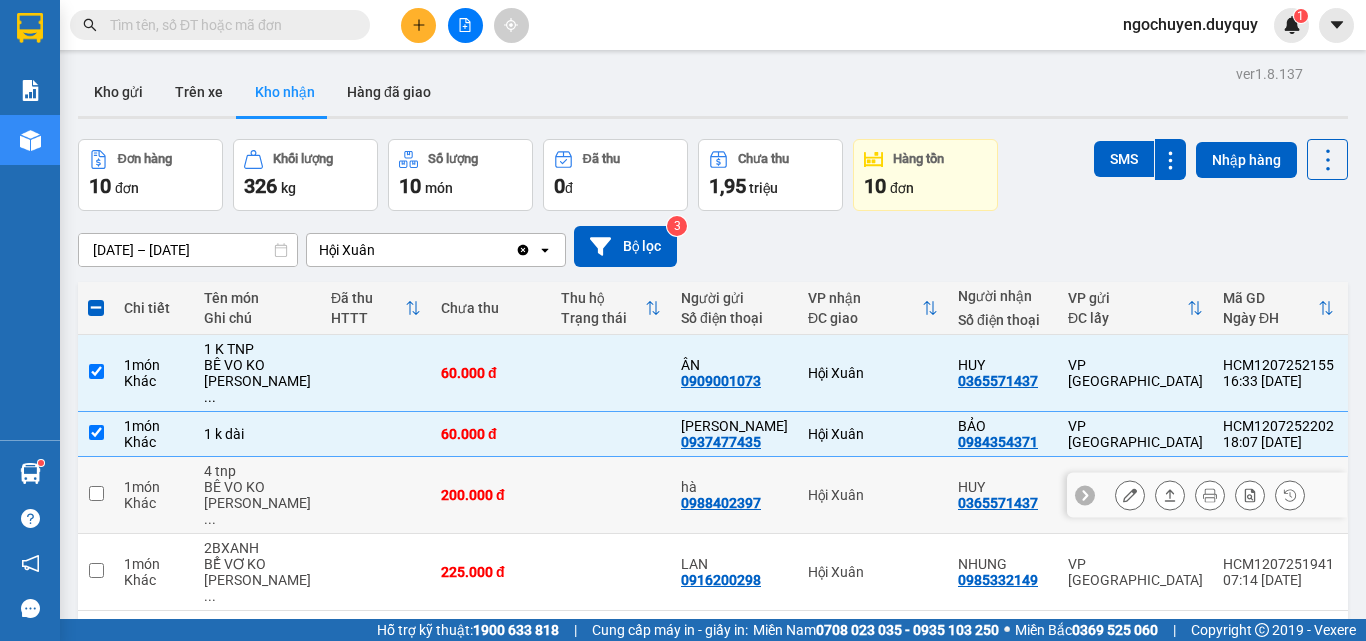 click at bounding box center [611, 495] 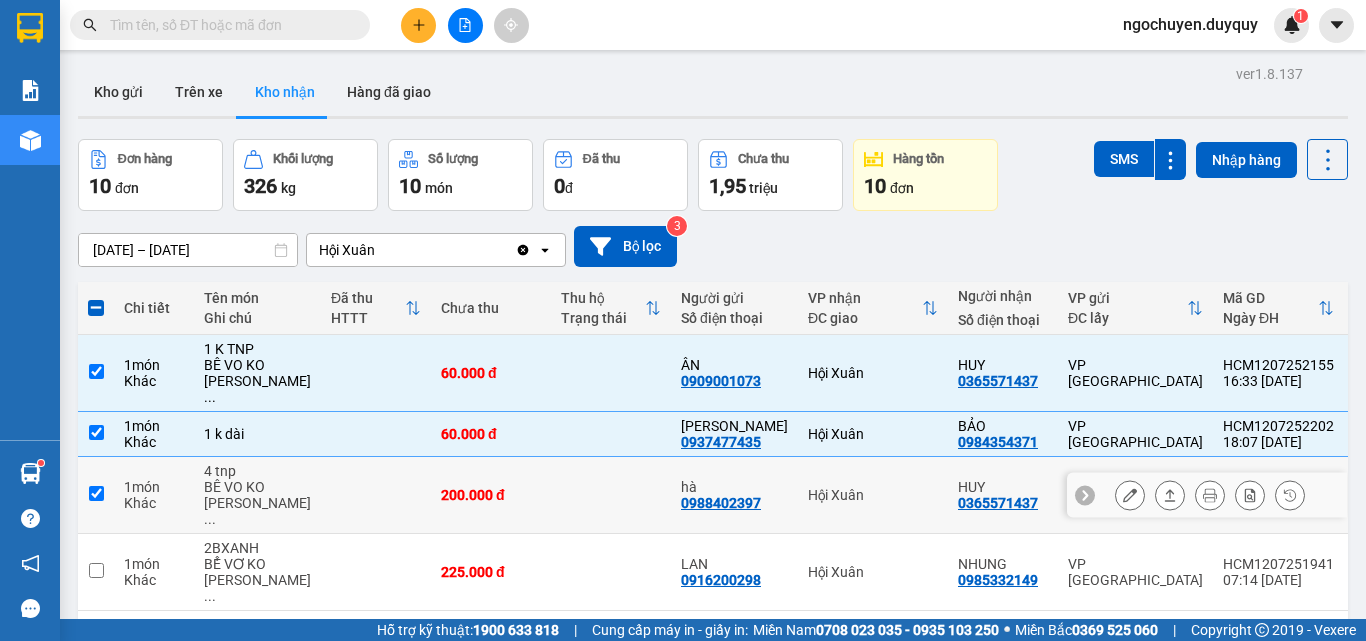 checkbox on "true" 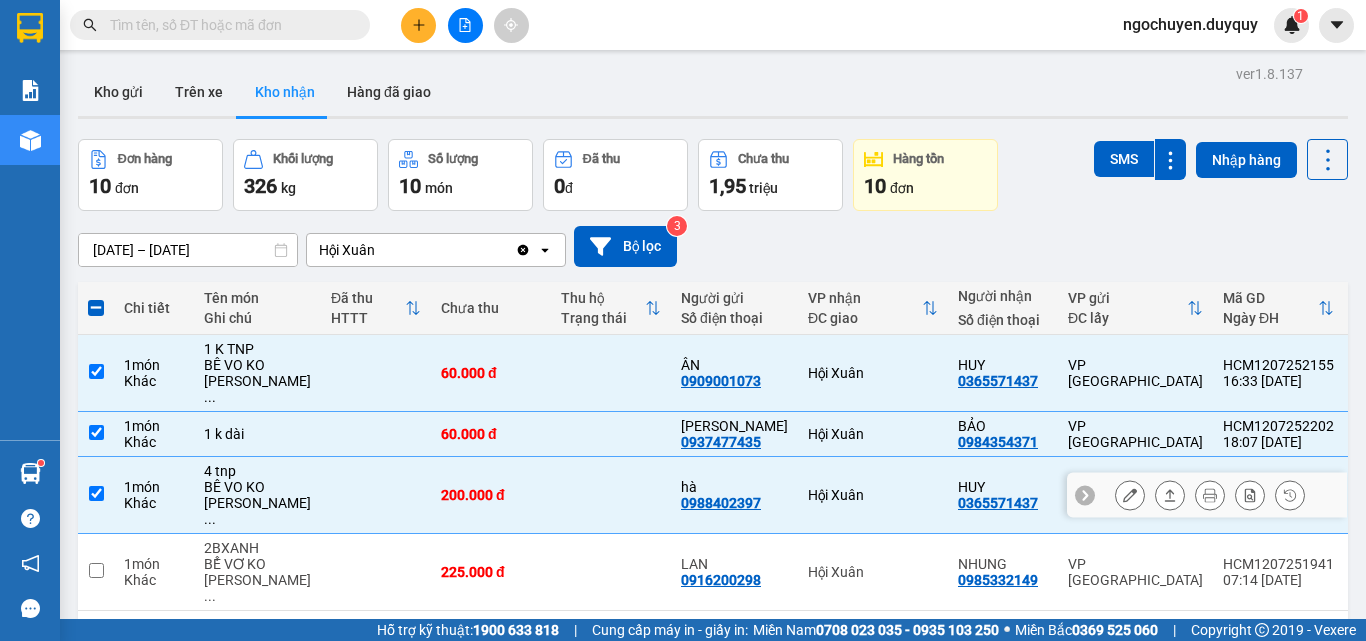 scroll, scrollTop: 384, scrollLeft: 0, axis: vertical 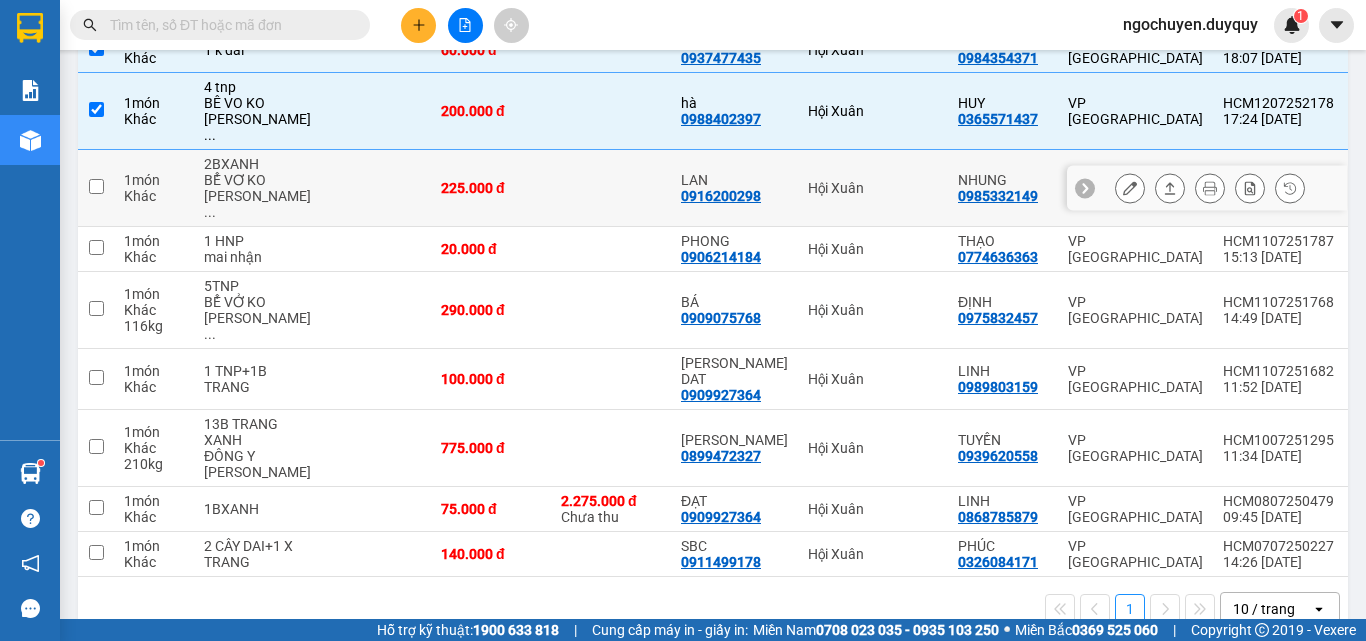 click at bounding box center [611, 188] 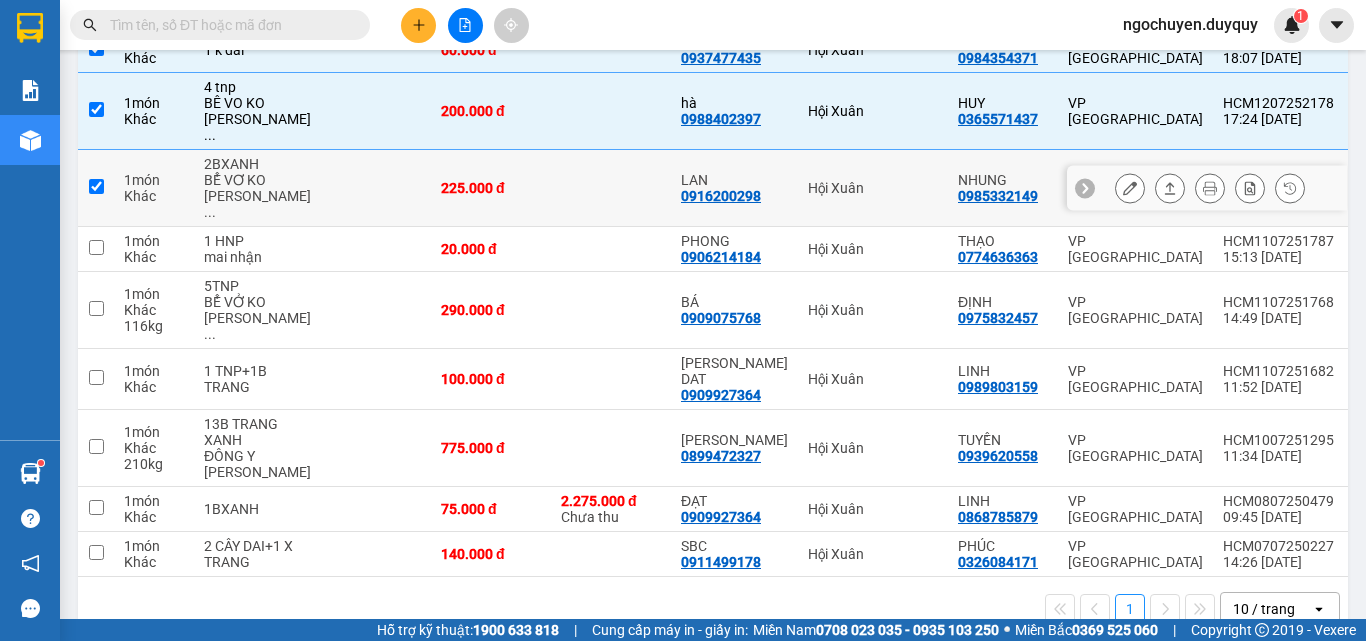 checkbox on "true" 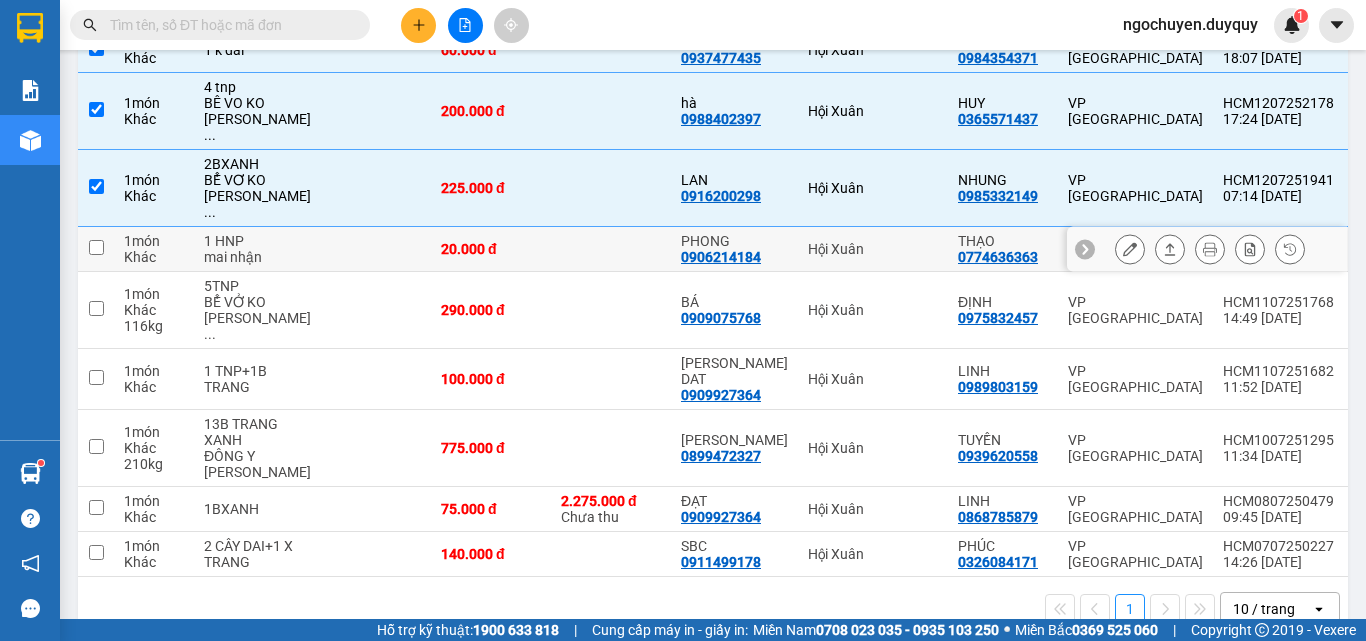 click at bounding box center [611, 249] 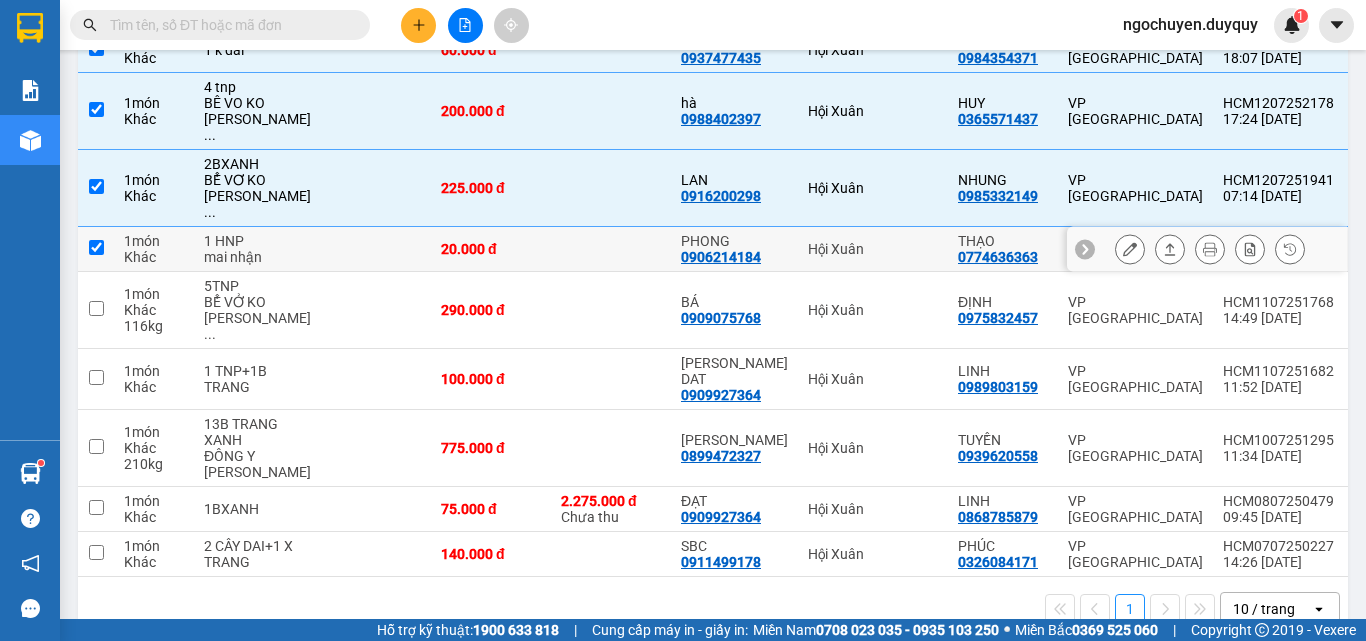 checkbox on "true" 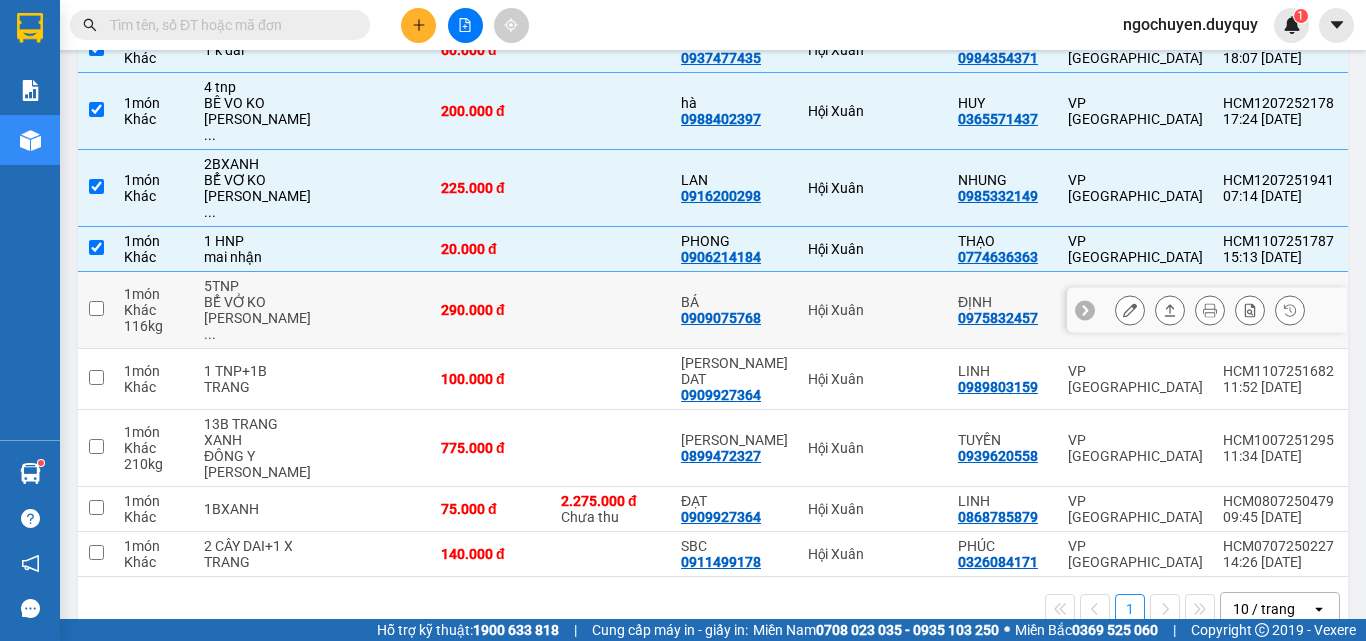 click at bounding box center (611, 310) 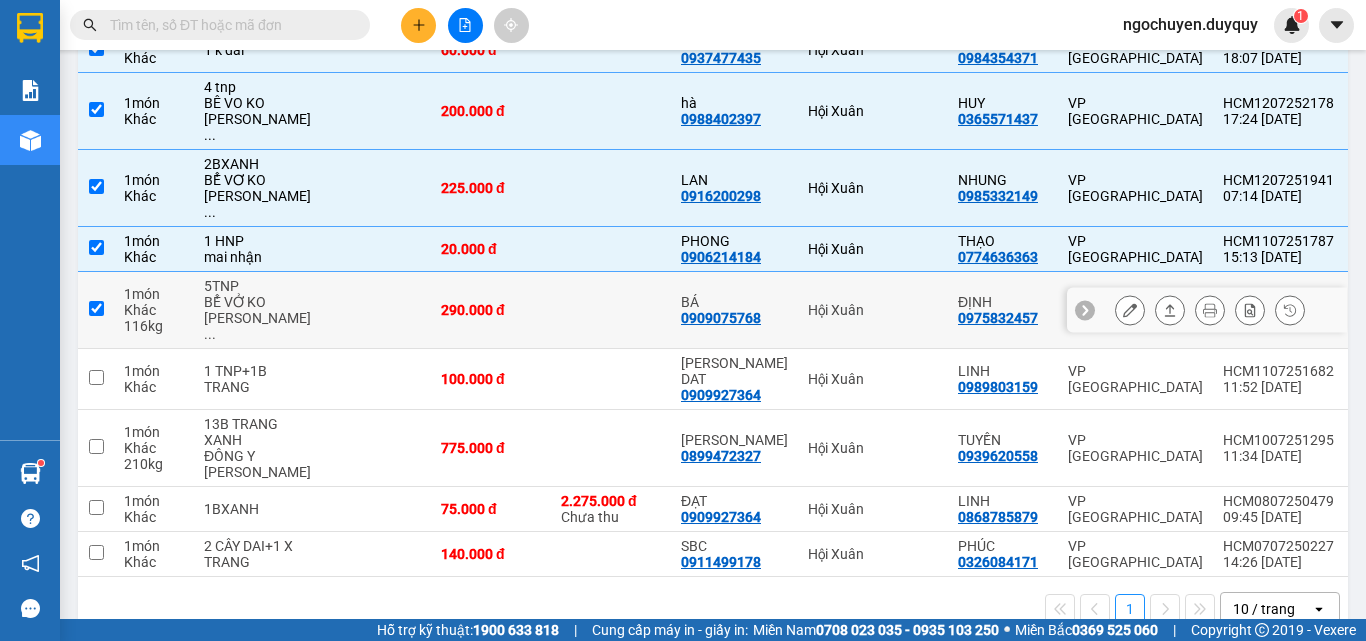 checkbox on "true" 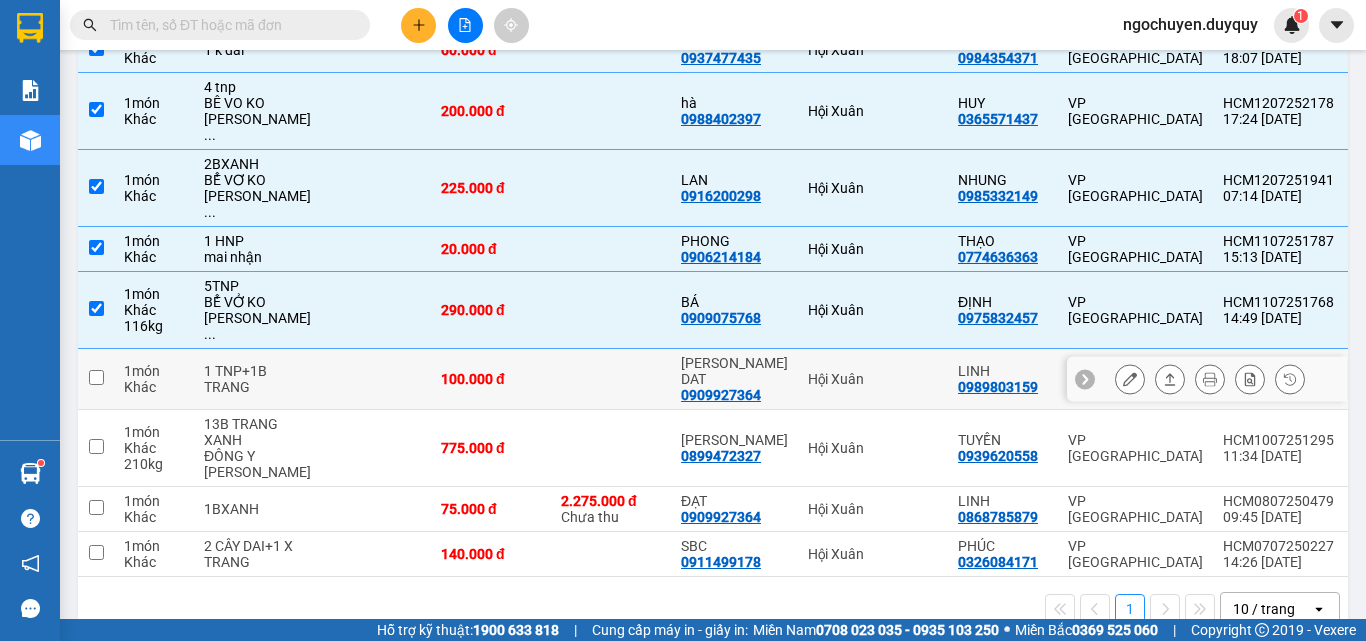 click at bounding box center [611, 379] 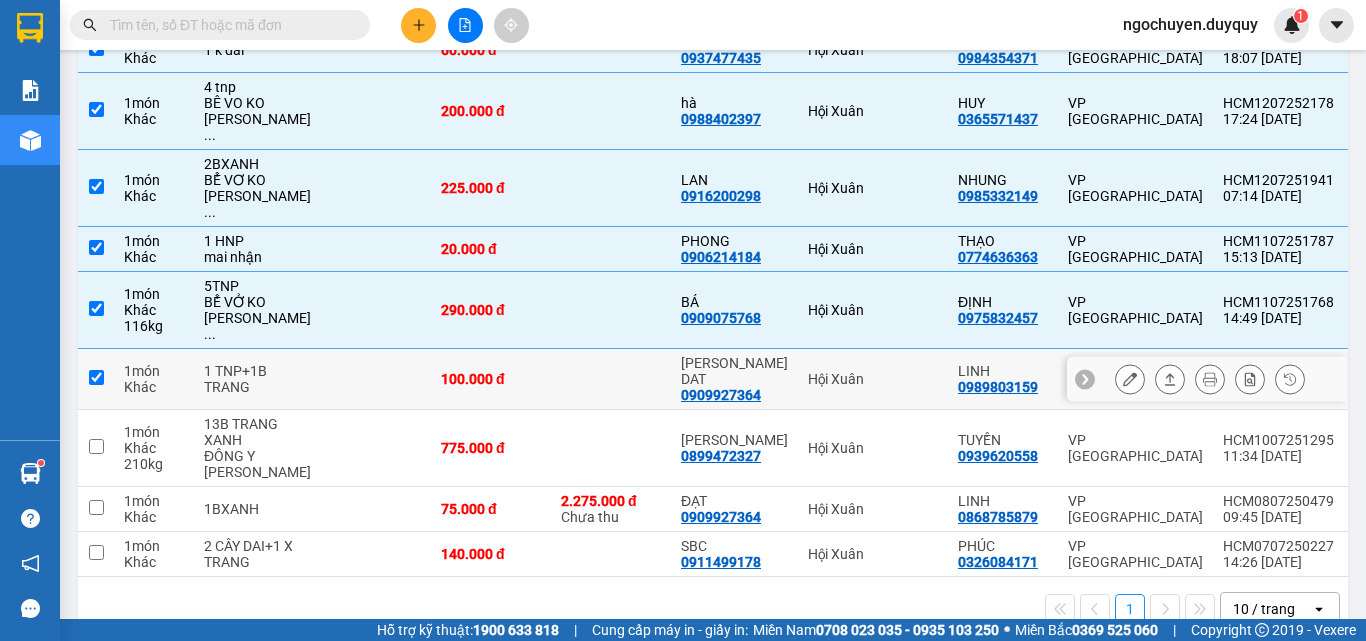 checkbox on "true" 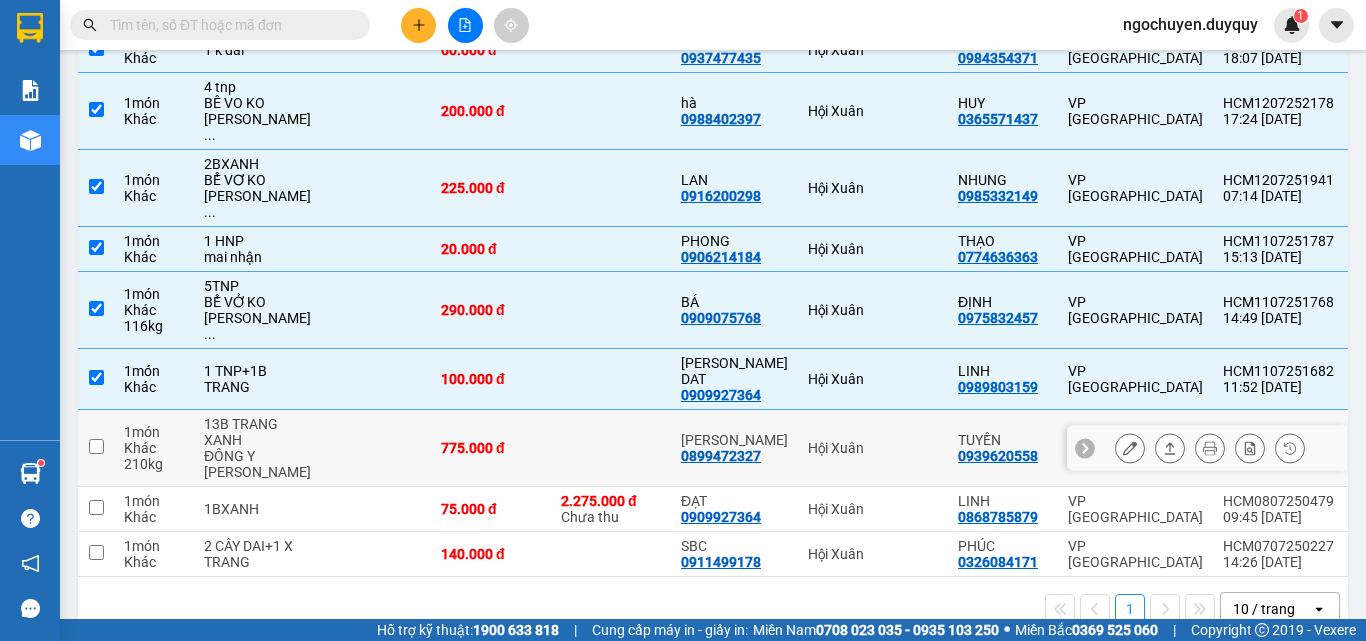 click at bounding box center [611, 448] 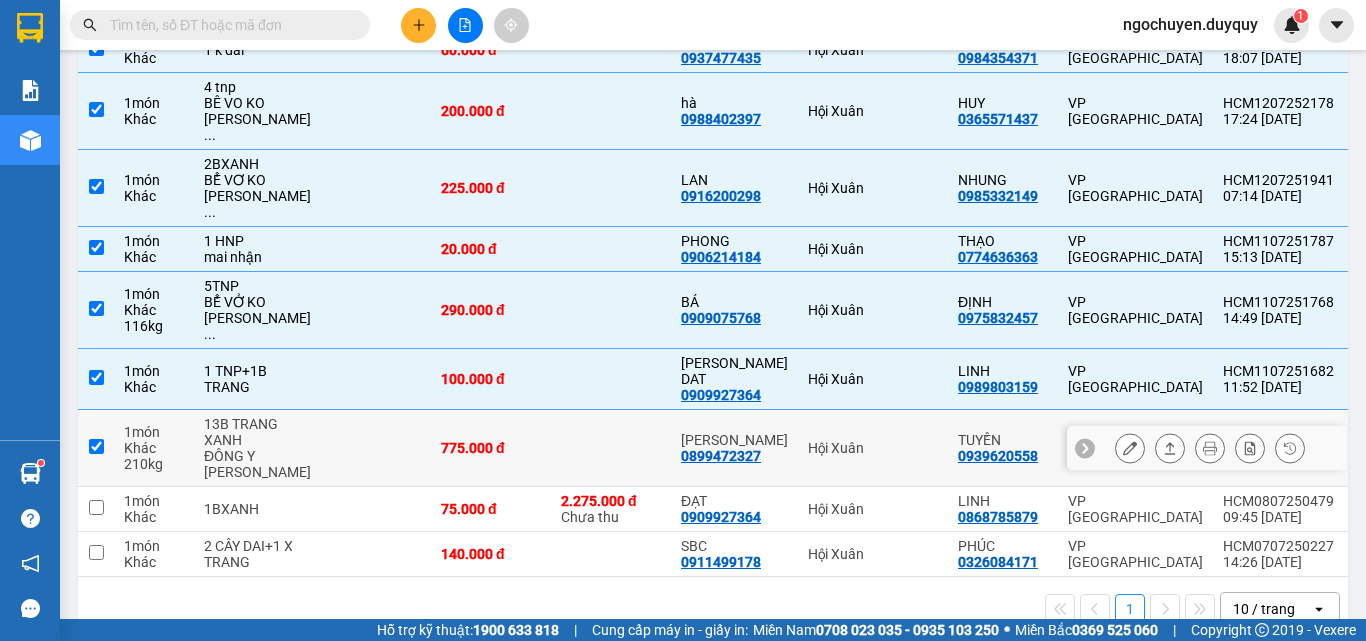 checkbox on "true" 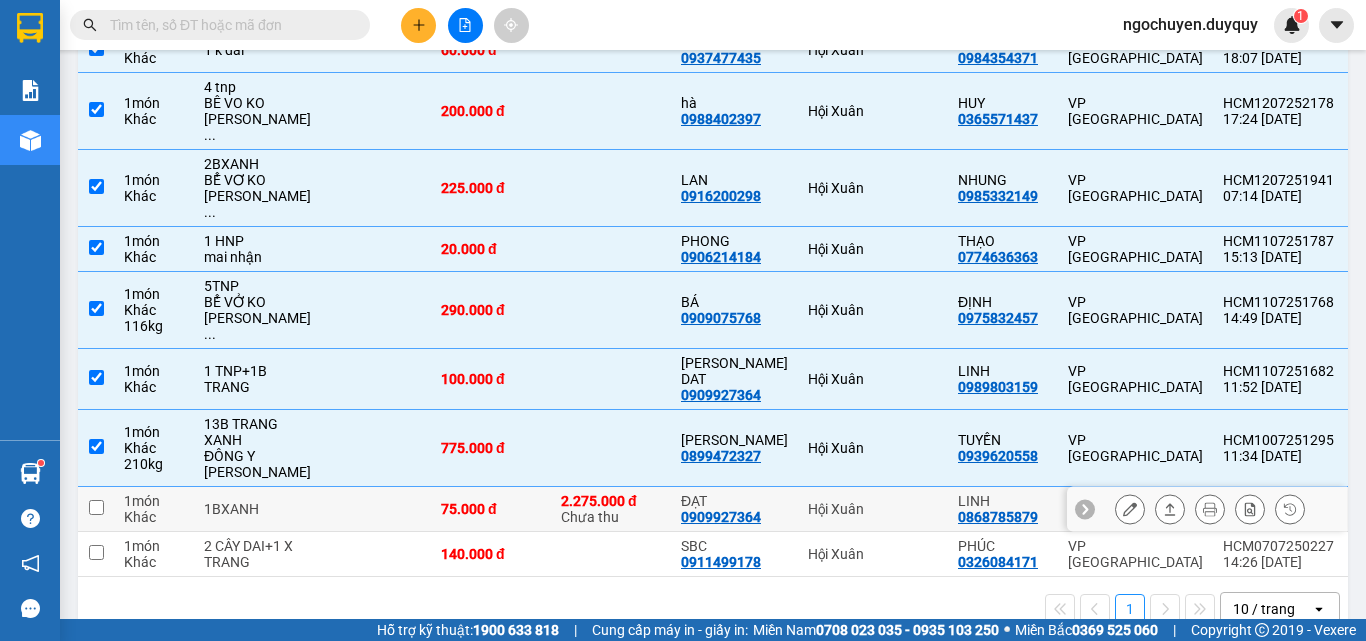 click on "75.000 đ" at bounding box center (491, 509) 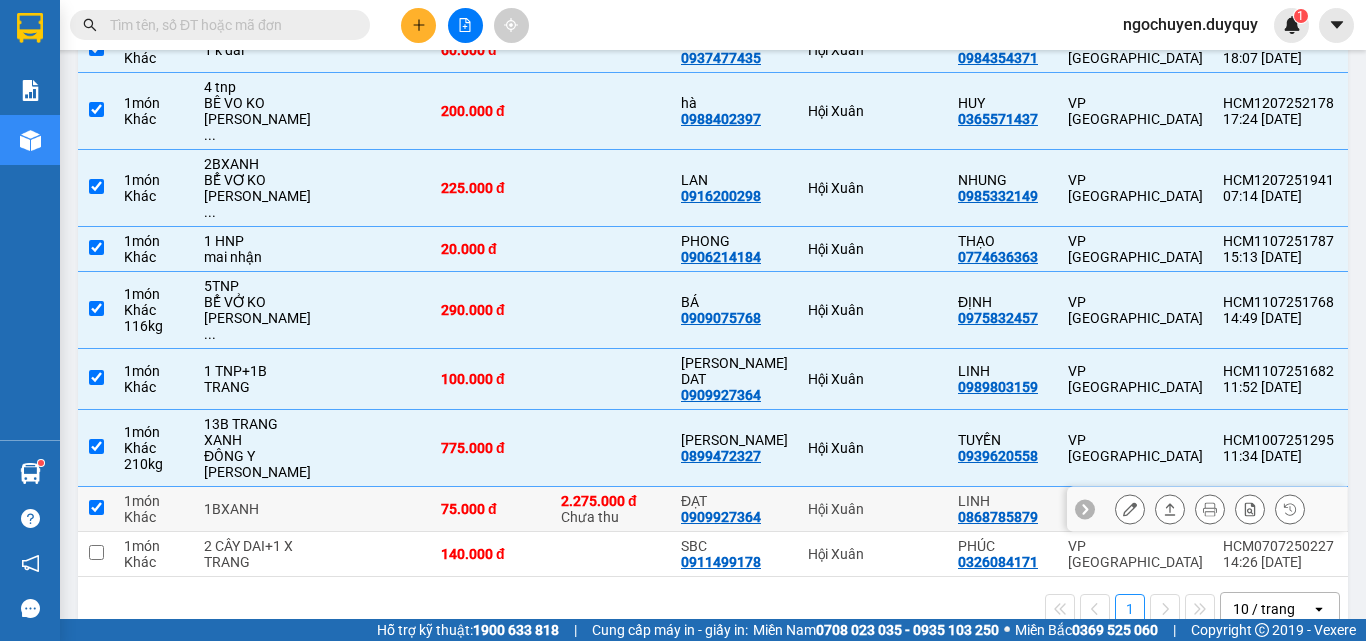 checkbox on "true" 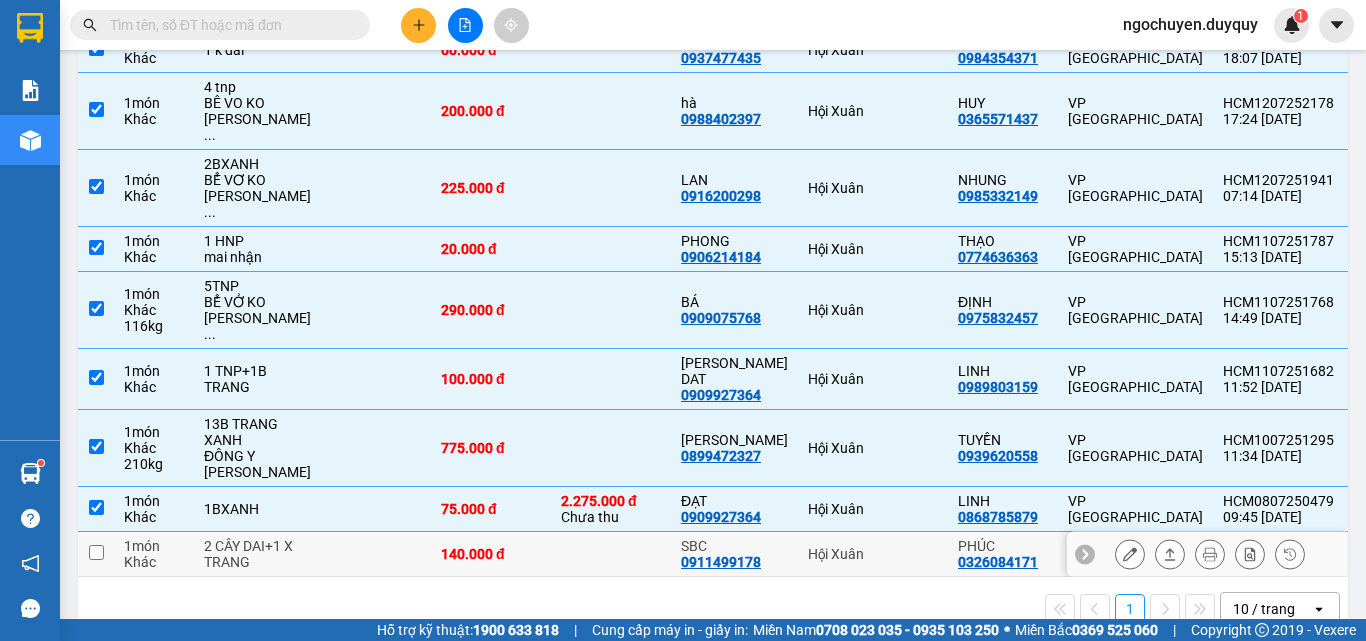 click on "140.000 đ" at bounding box center (491, 554) 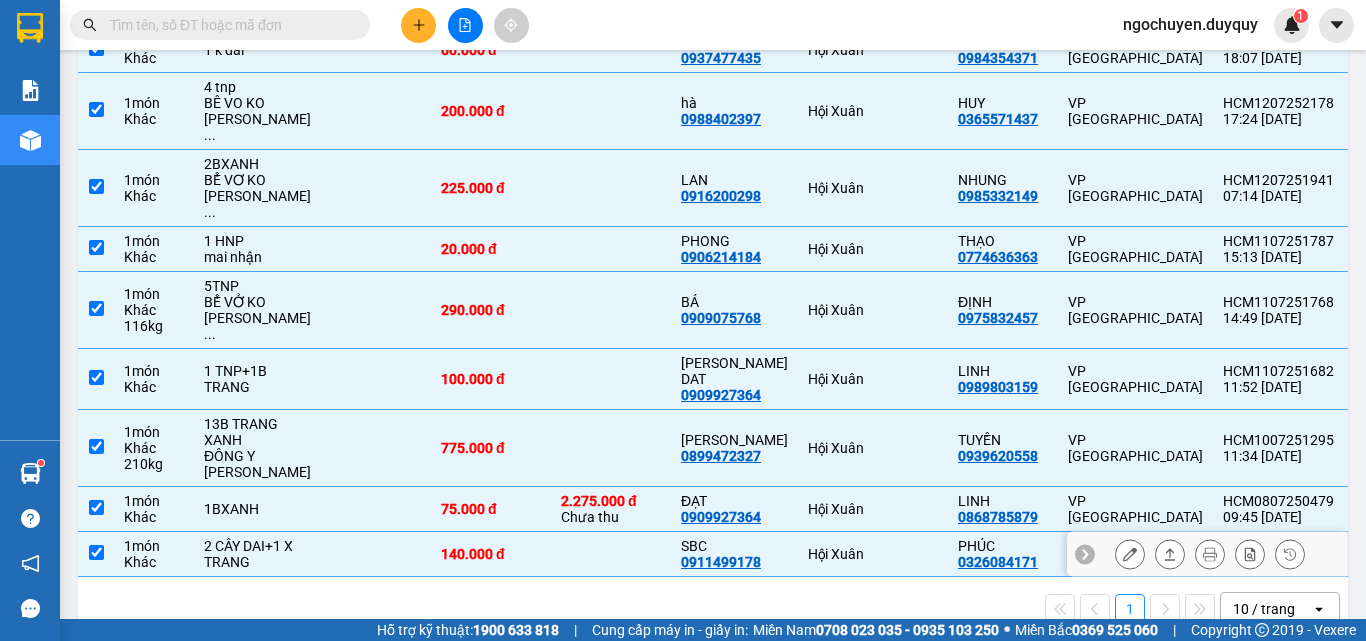 click on "140.000 đ" at bounding box center (491, 554) 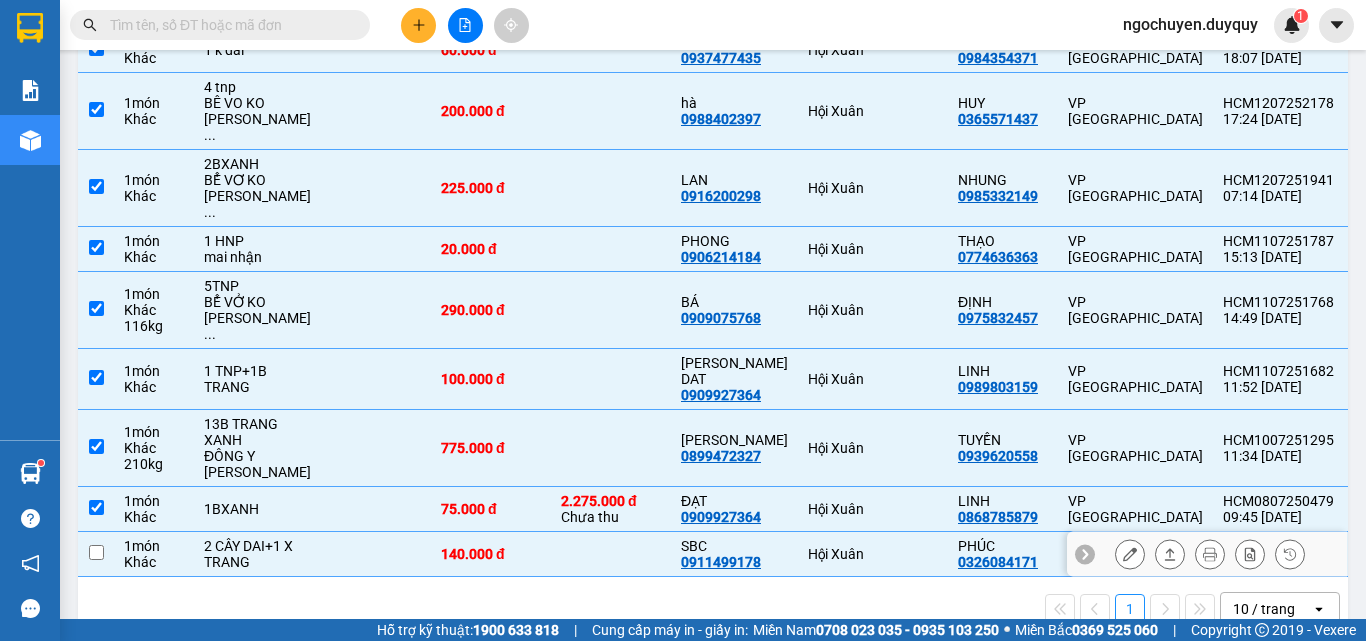 checkbox on "false" 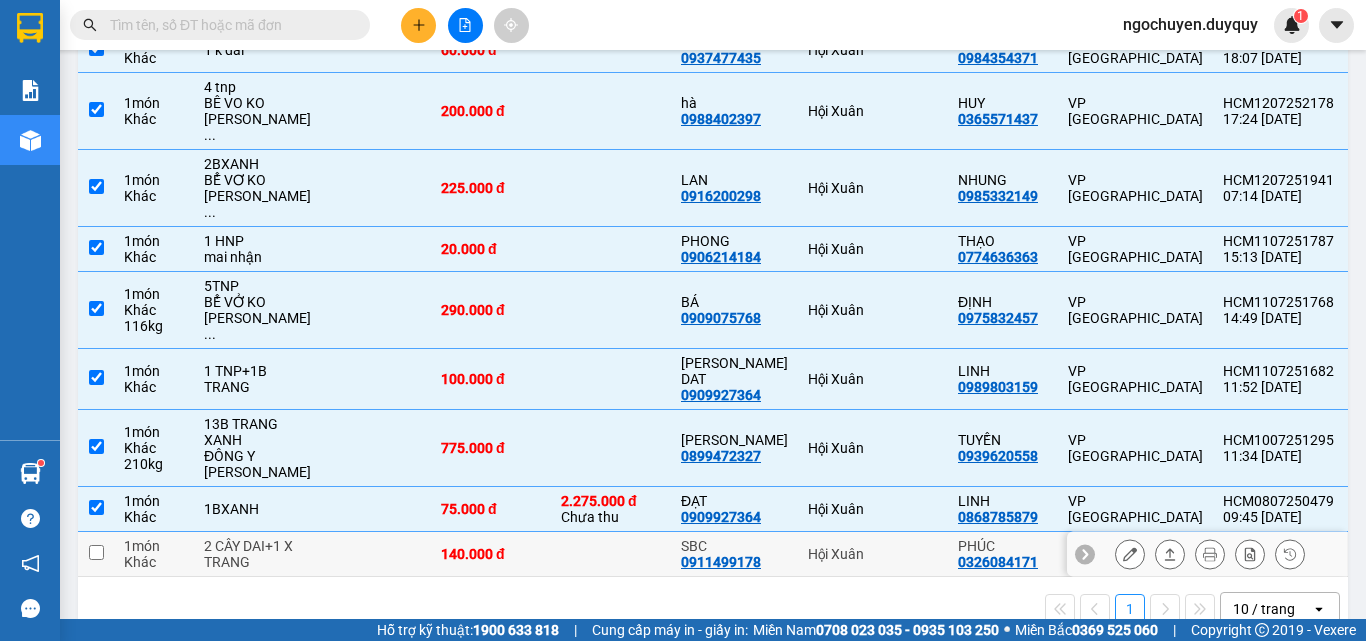 scroll, scrollTop: 0, scrollLeft: 0, axis: both 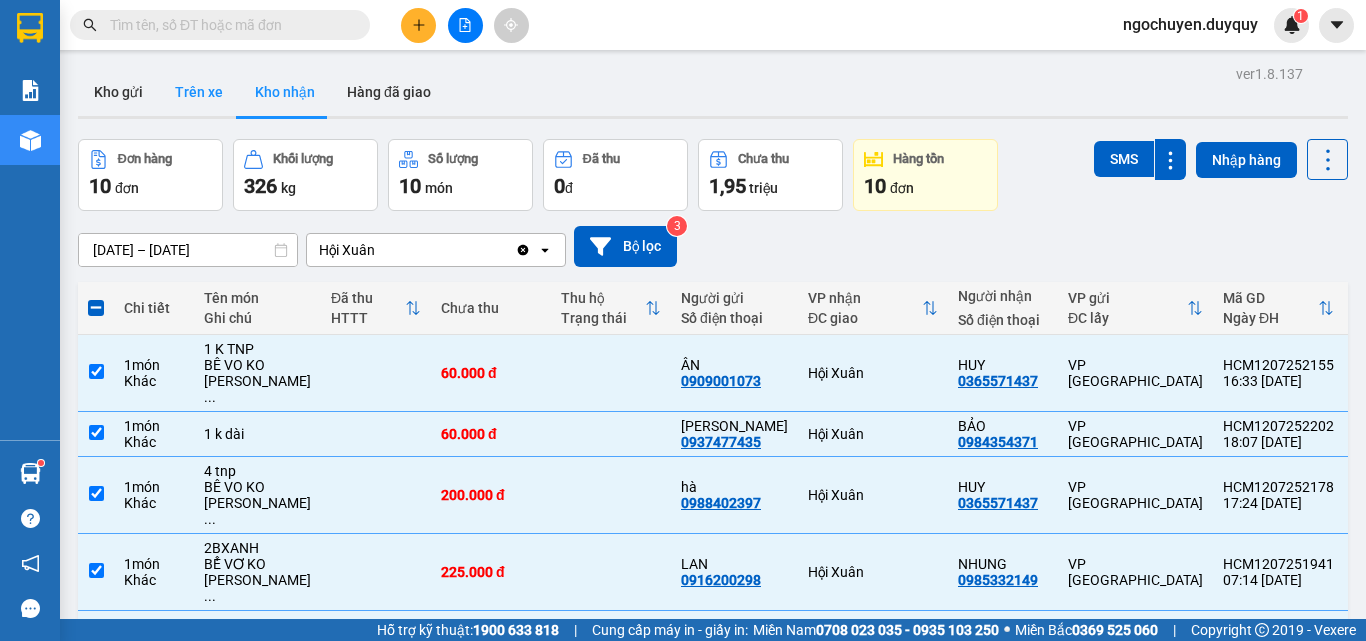 click on "Trên xe" at bounding box center (199, 92) 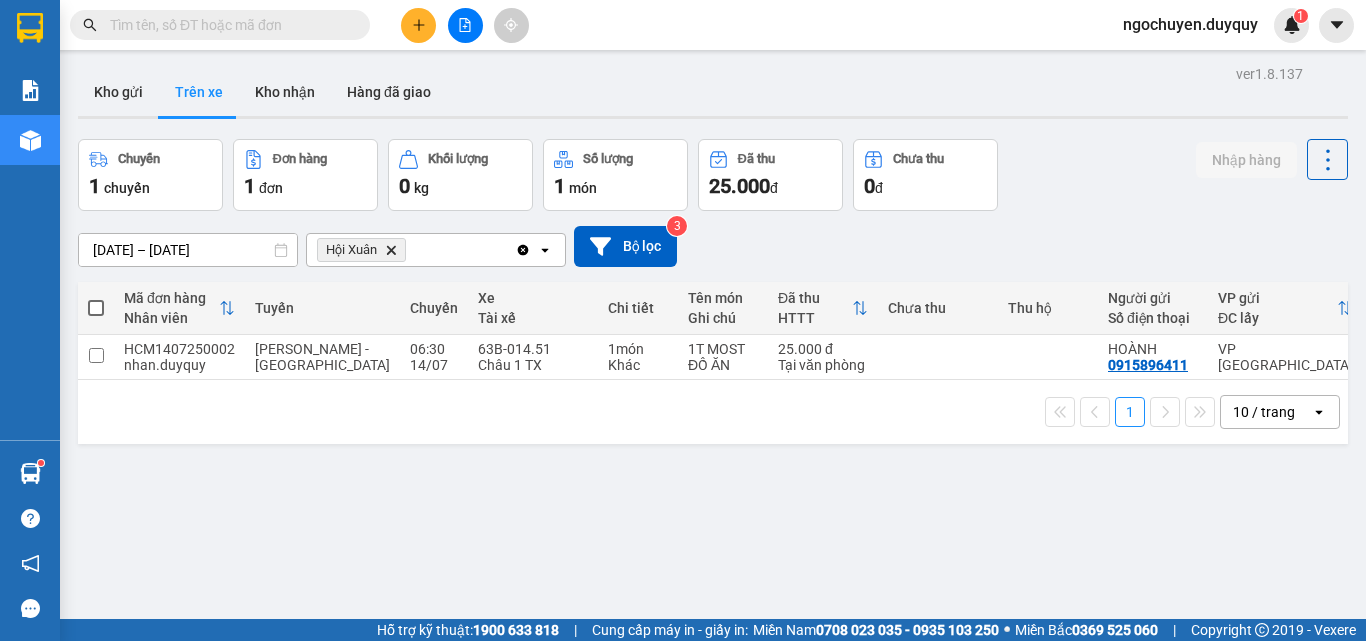 scroll, scrollTop: 0, scrollLeft: 299, axis: horizontal 